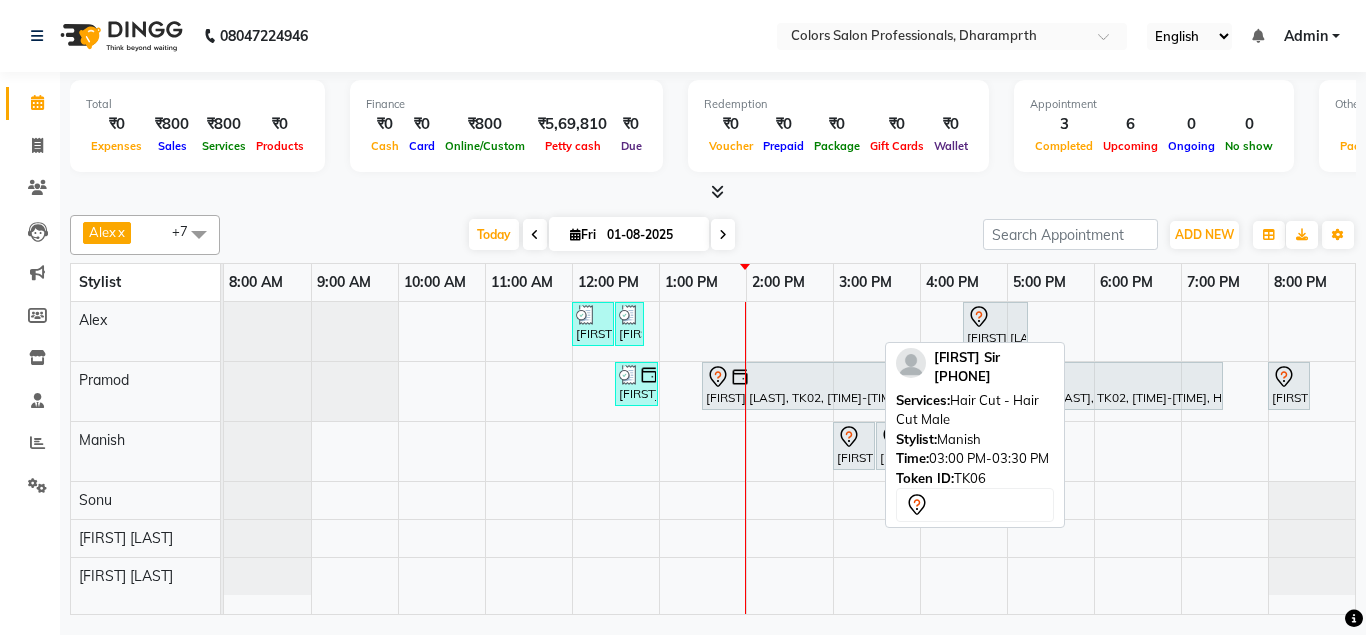 scroll, scrollTop: 0, scrollLeft: 0, axis: both 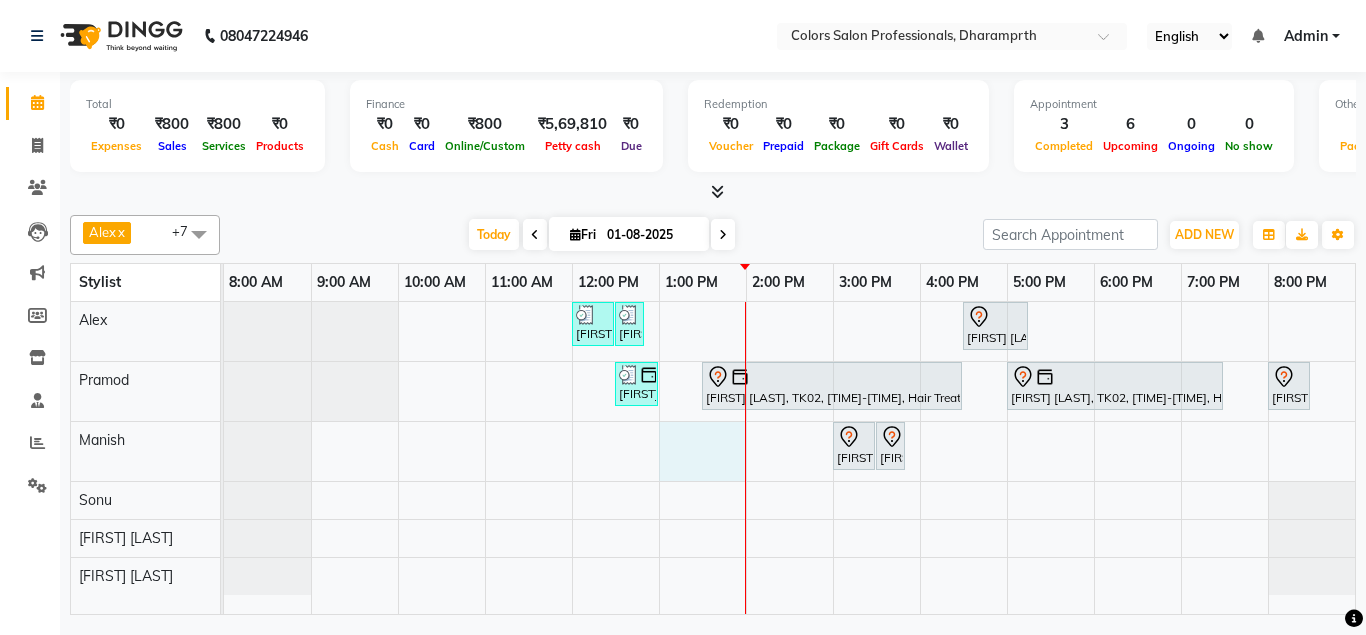 click on "[FIRST] [LAST], TK05, [TIME]-[TIME], Hair Cut - Hair Cut Male     [FIRST] [LAST], TK05, [TIME]-[TIME], Beard Slyting             [FIRST] [LAST], TK01, [TIME]-[TIME], Hair Coloring - Touch up female (INOVA)     [FIRST] [LAST], TK04, [TIME]-[TIME], Hair Cut - Hair Cut Male             [FIRST] [LAST], TK02, [TIME]-[TIME], Hair Treatment - Botox (Copacabana)             [FIRST] [LAST], TK02, [TIME]-[TIME], Hair Coloring - Global Color female (INOVA)             [FIRST] [LAST], TK03, [TIME]-[TIME], Hair Cut - Hair Cut Male             [FIRST] Sir, TK06, [TIME]-[TIME], Hair Cut - Hair Cut Male             [FIRST] Sir, TK06, [TIME]-[TIME], Beard Slyting" at bounding box center (789, 458) 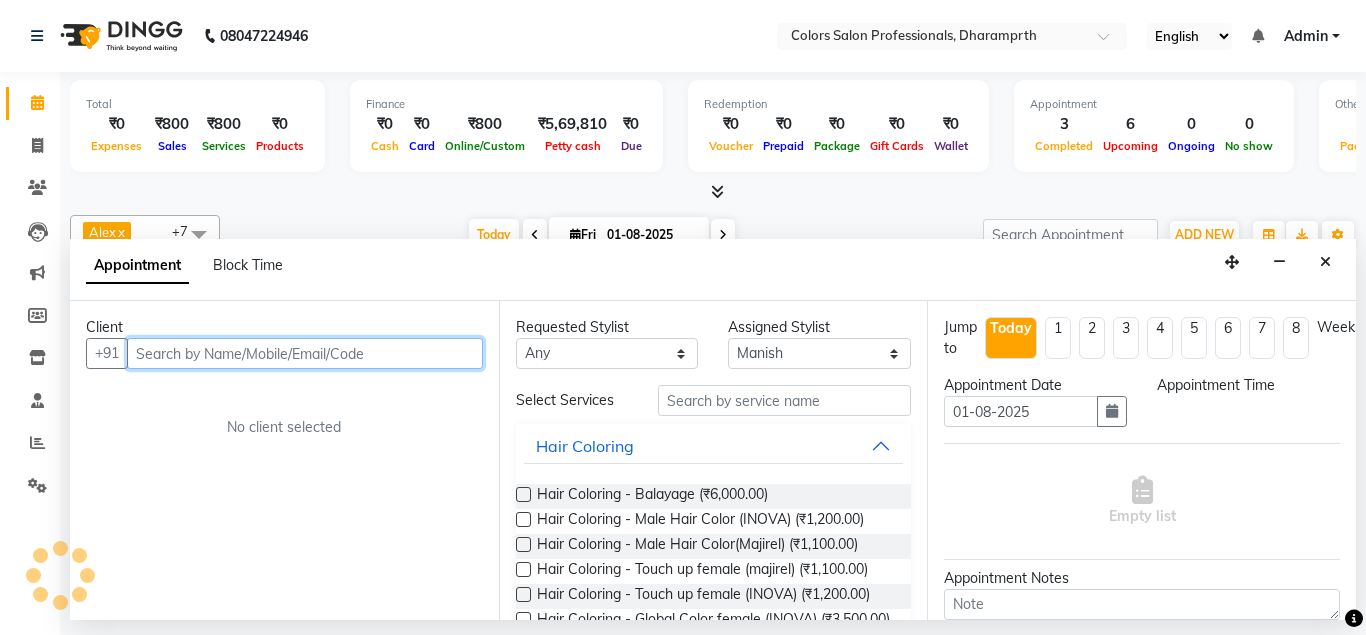 select on "780" 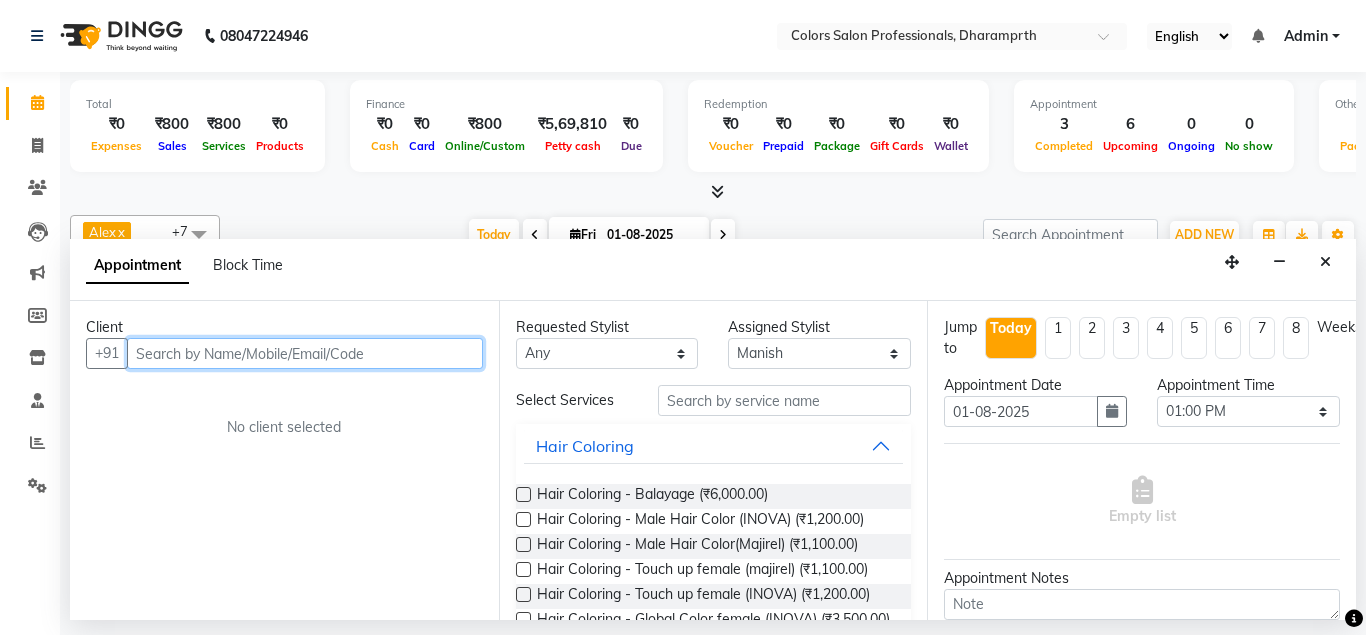 click at bounding box center (305, 353) 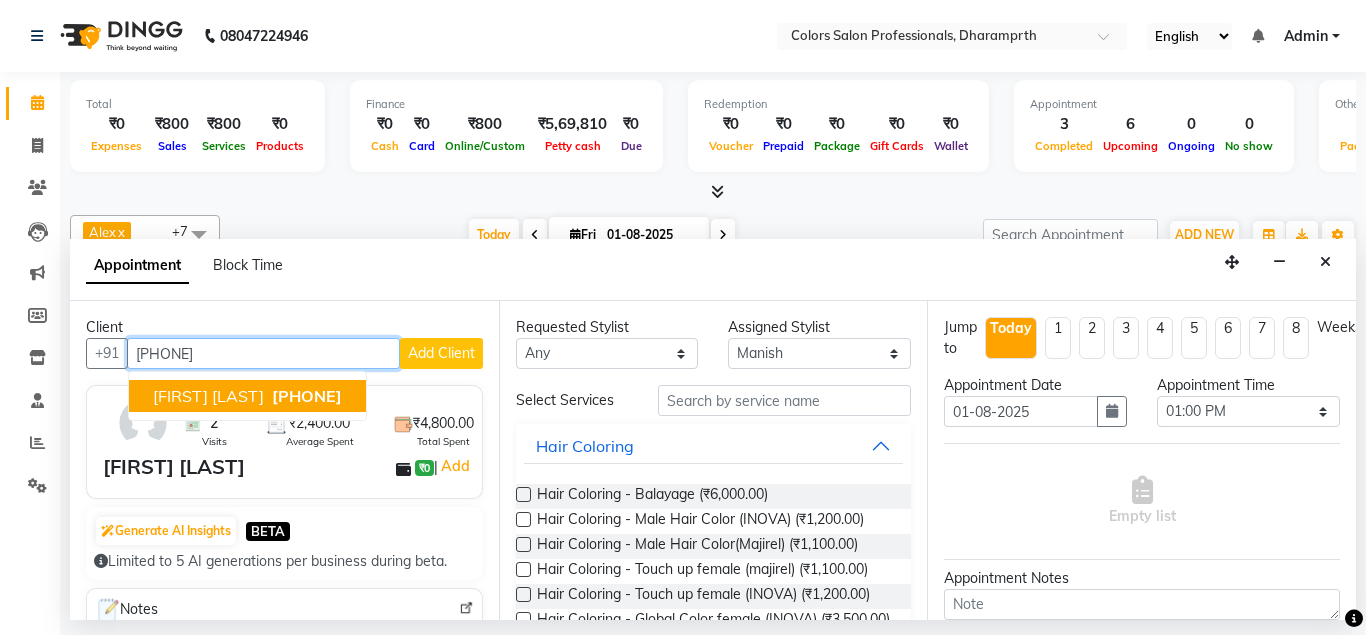 type on "[PHONE]" 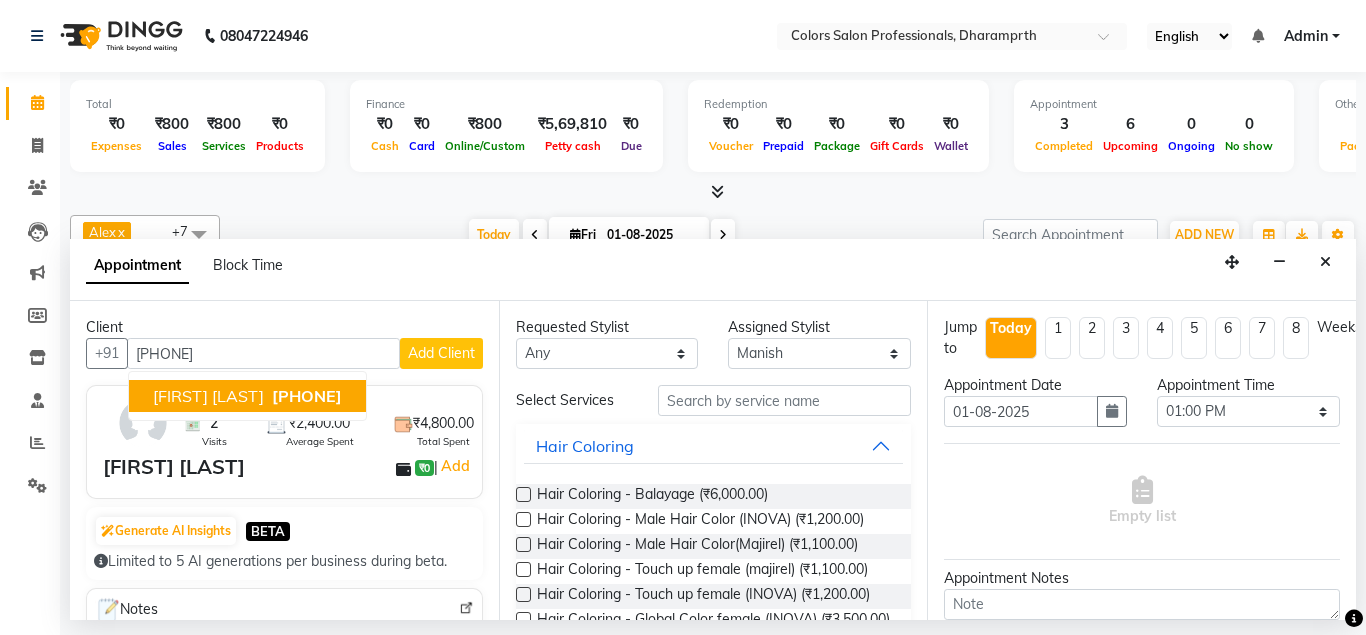 click on "Add Client" at bounding box center [441, 353] 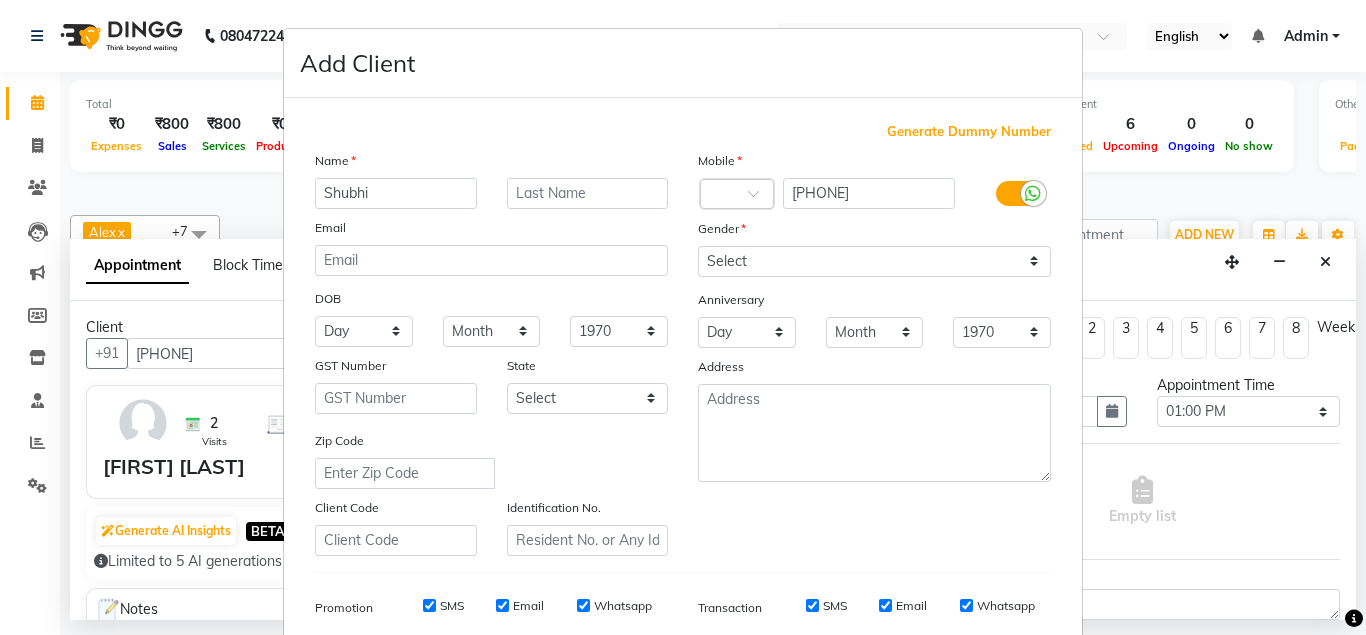 type on "Shubhi" 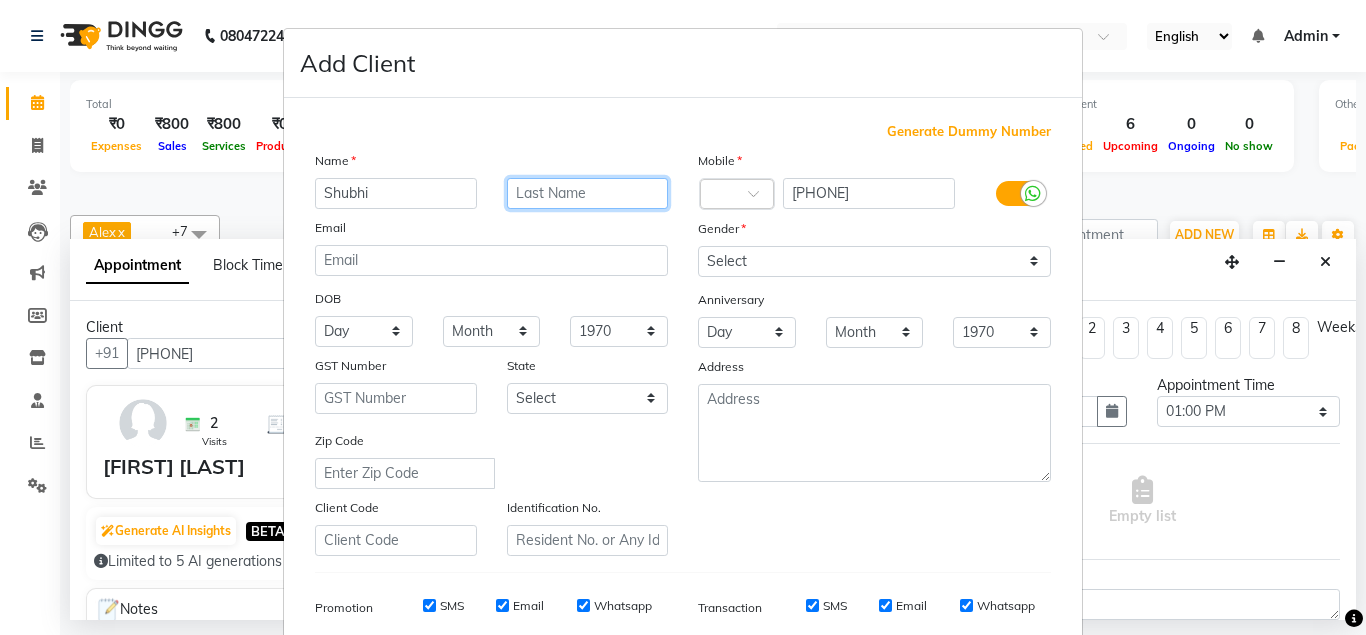 click at bounding box center [588, 193] 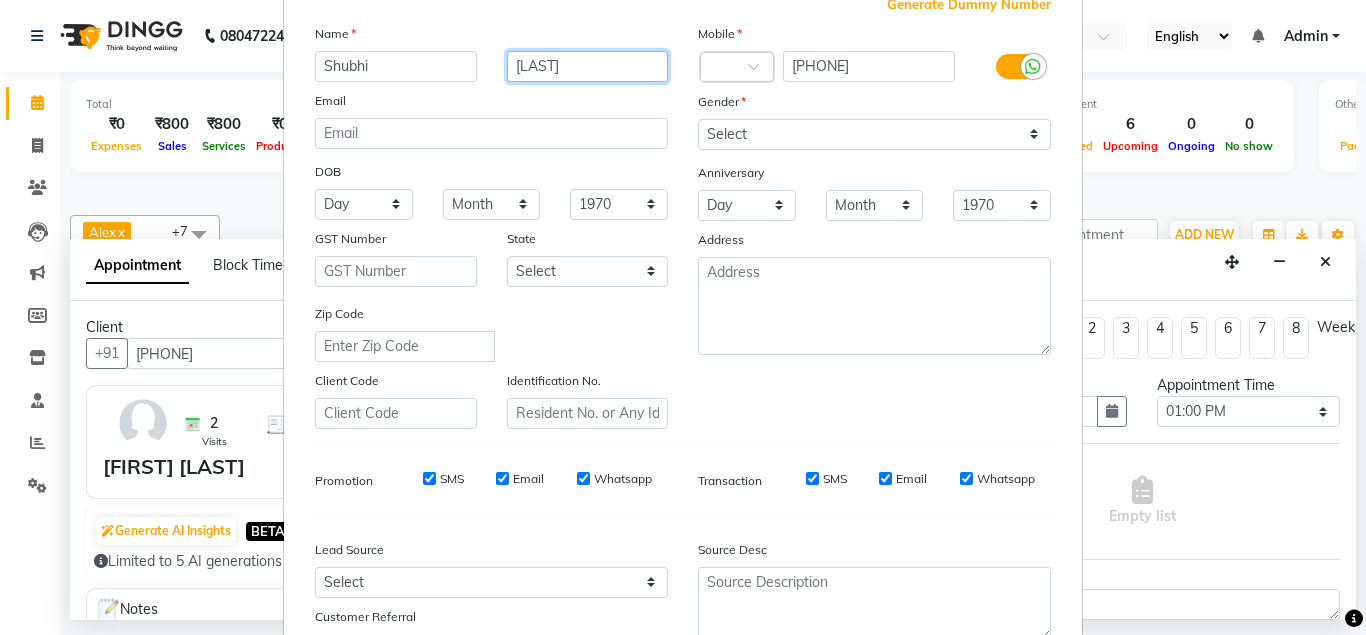 scroll, scrollTop: 0, scrollLeft: 0, axis: both 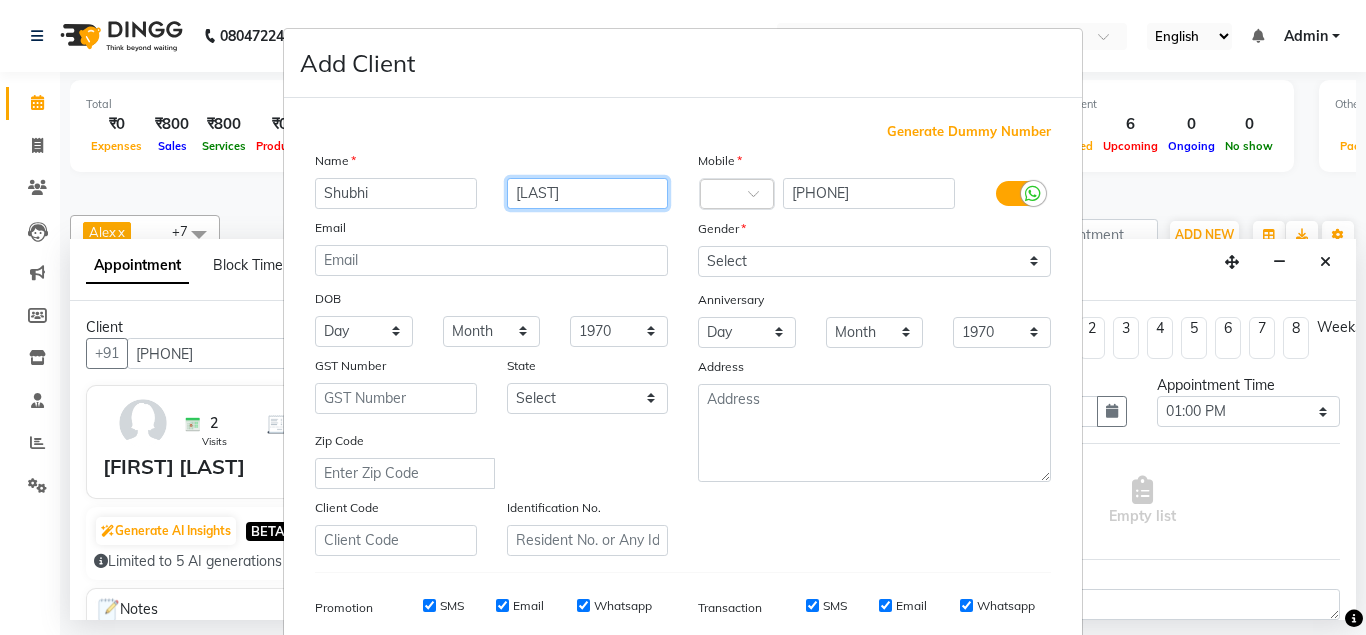 type on "[LAST]" 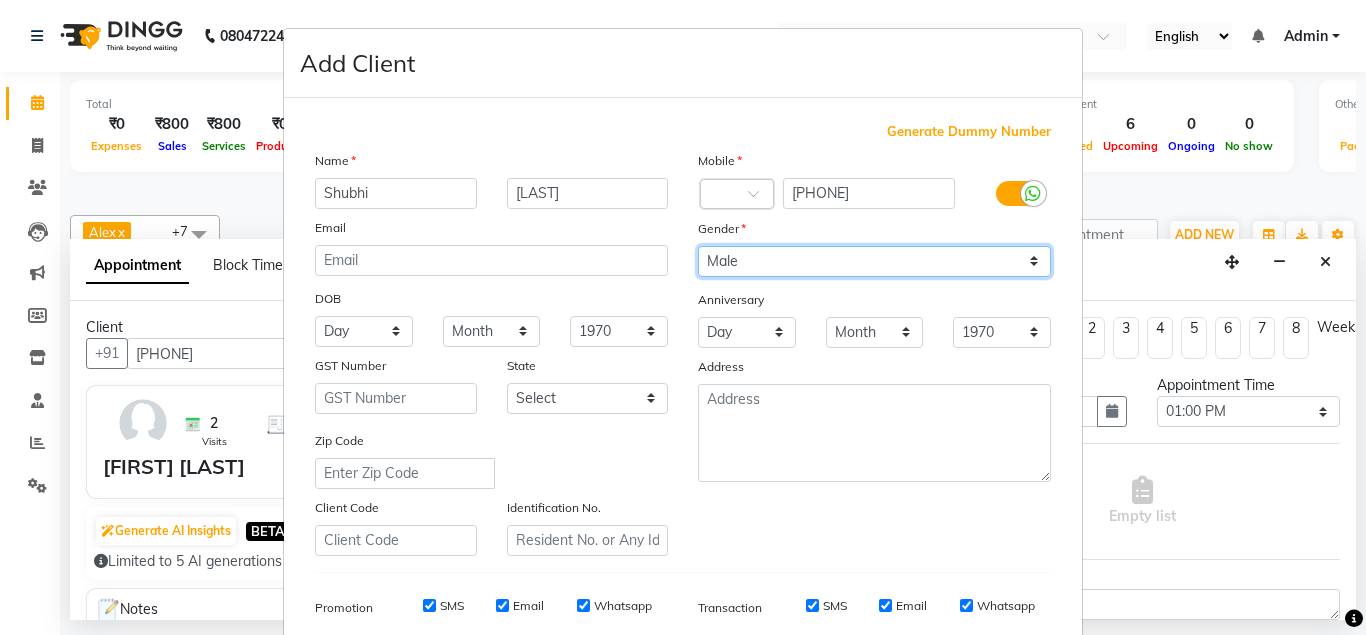 click on "Male" at bounding box center [0, 0] 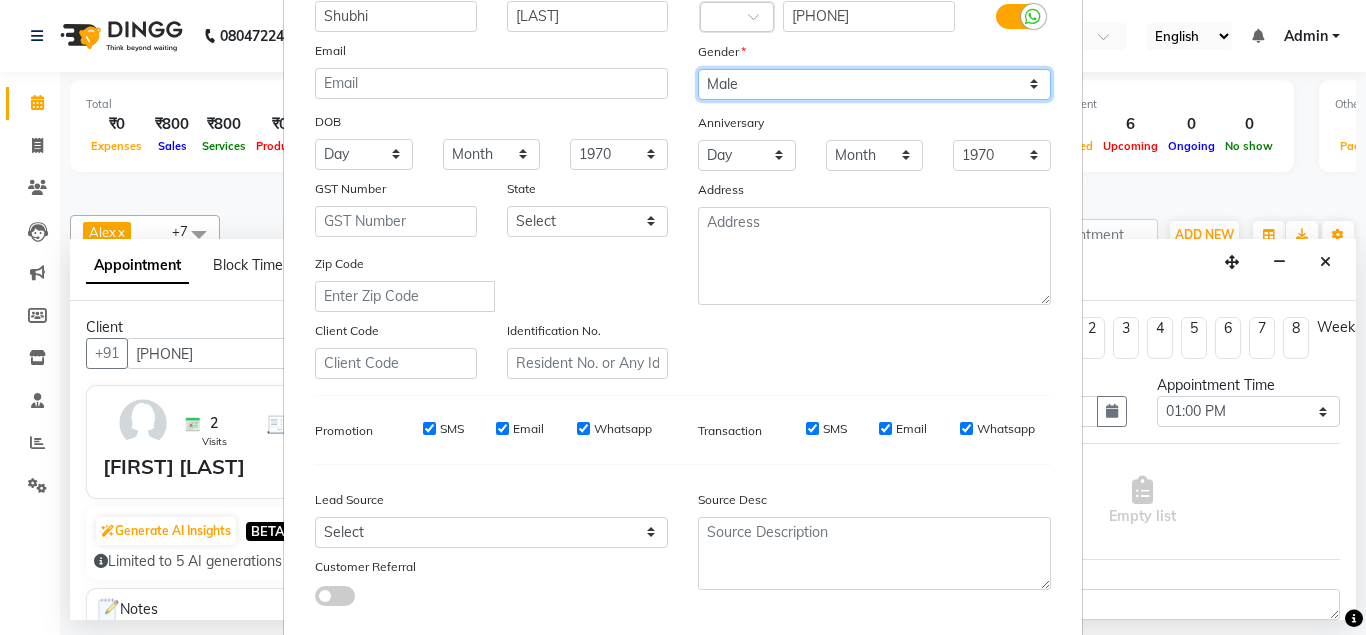 scroll, scrollTop: 288, scrollLeft: 0, axis: vertical 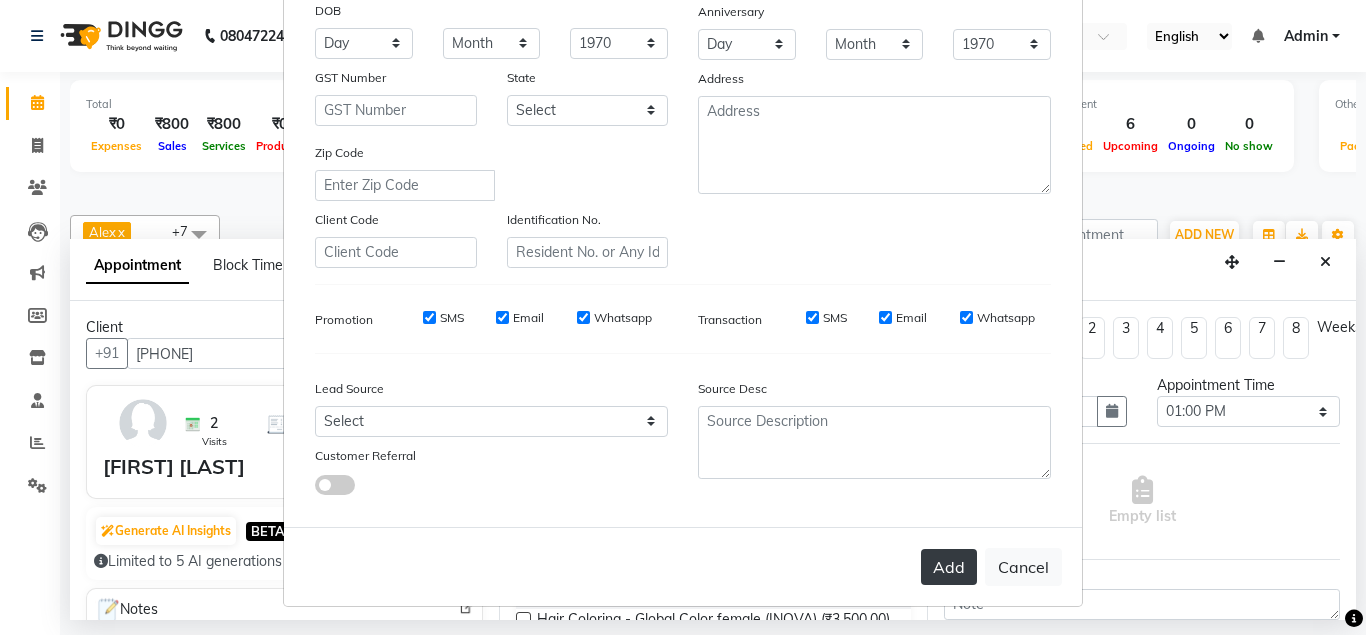 click on "Add" at bounding box center (949, 567) 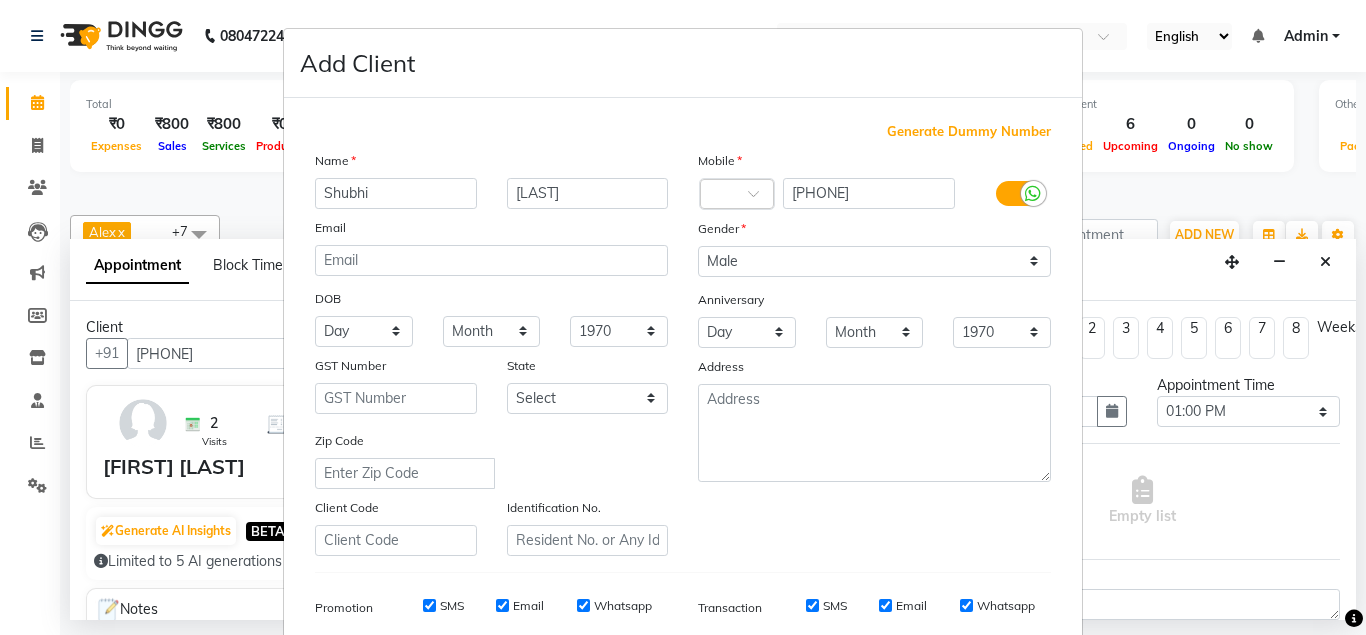 scroll, scrollTop: 288, scrollLeft: 0, axis: vertical 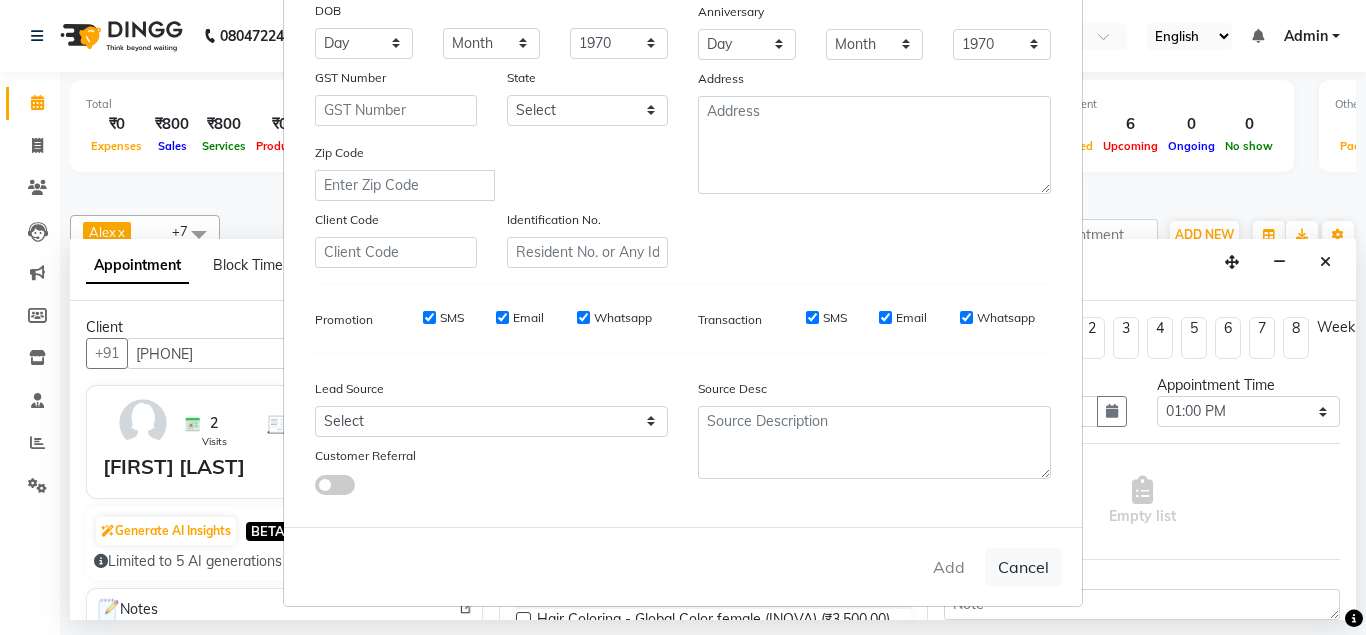 click on "Add   Cancel" at bounding box center (683, 566) 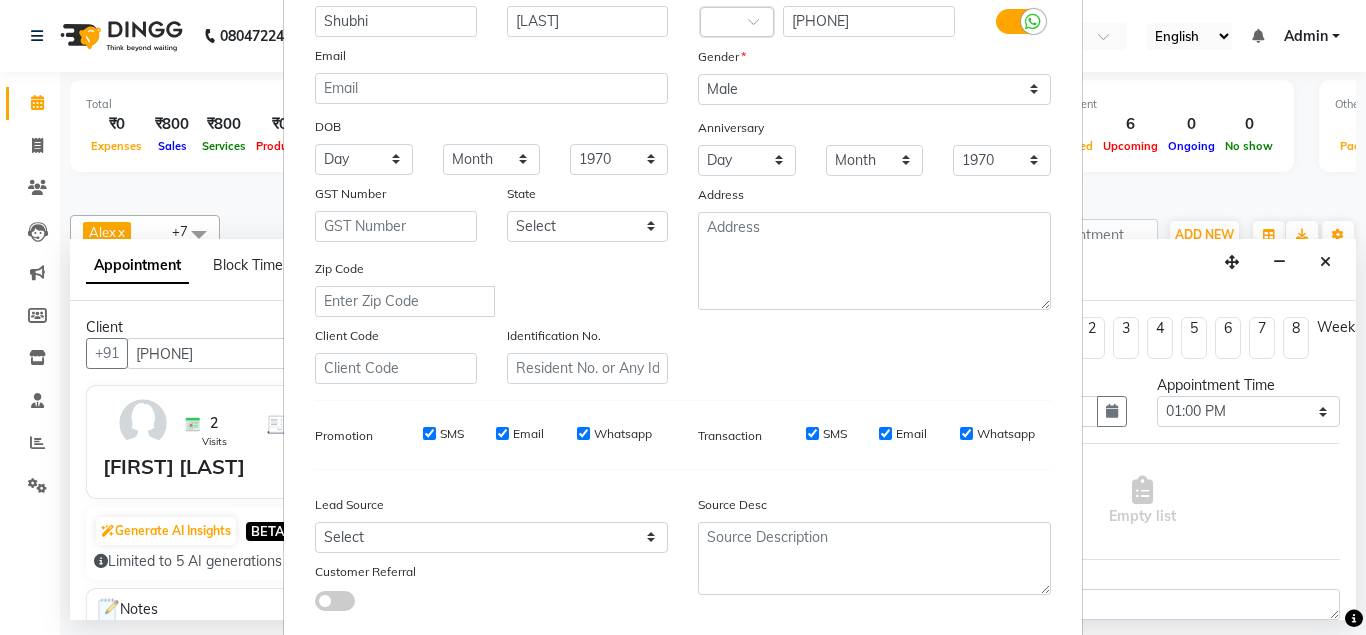 scroll, scrollTop: 288, scrollLeft: 0, axis: vertical 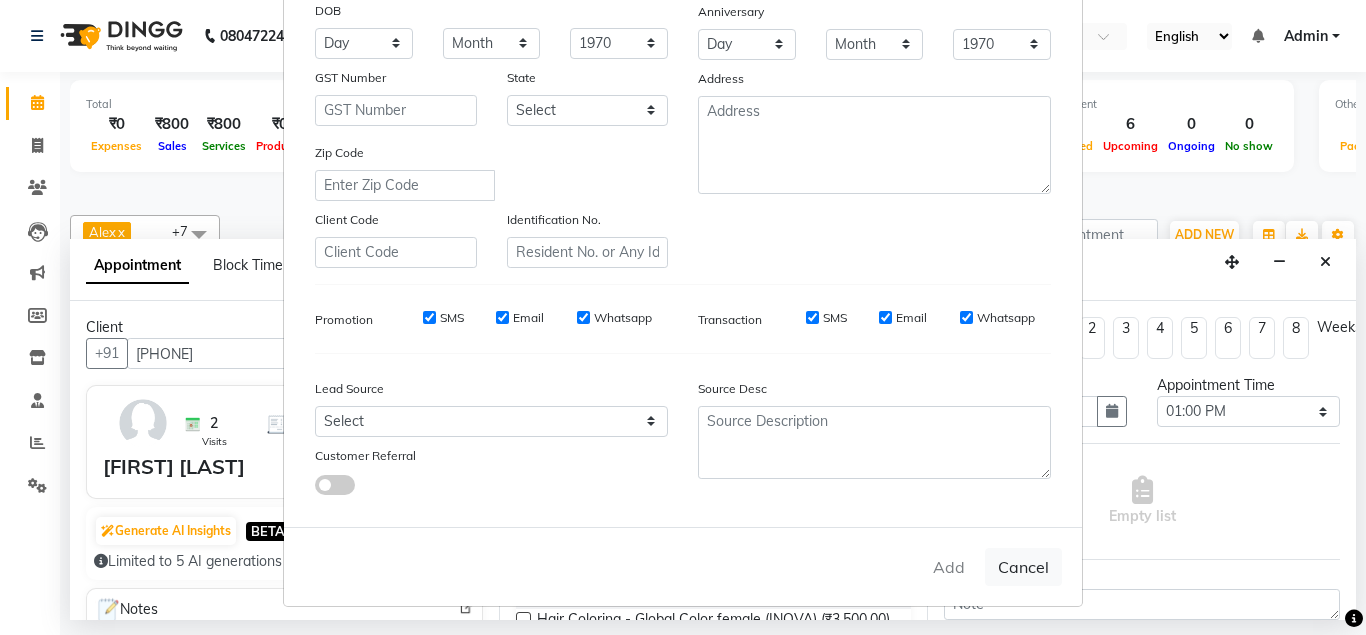 click on "Add   Cancel" at bounding box center [683, 566] 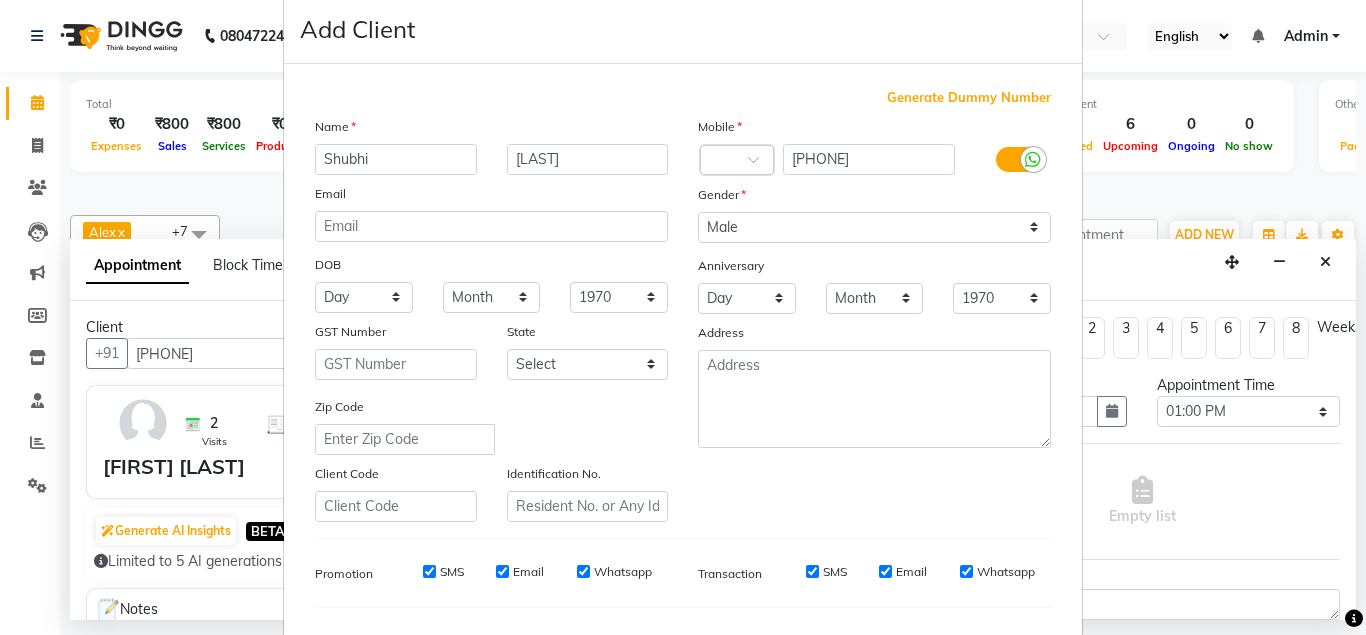 scroll, scrollTop: 0, scrollLeft: 0, axis: both 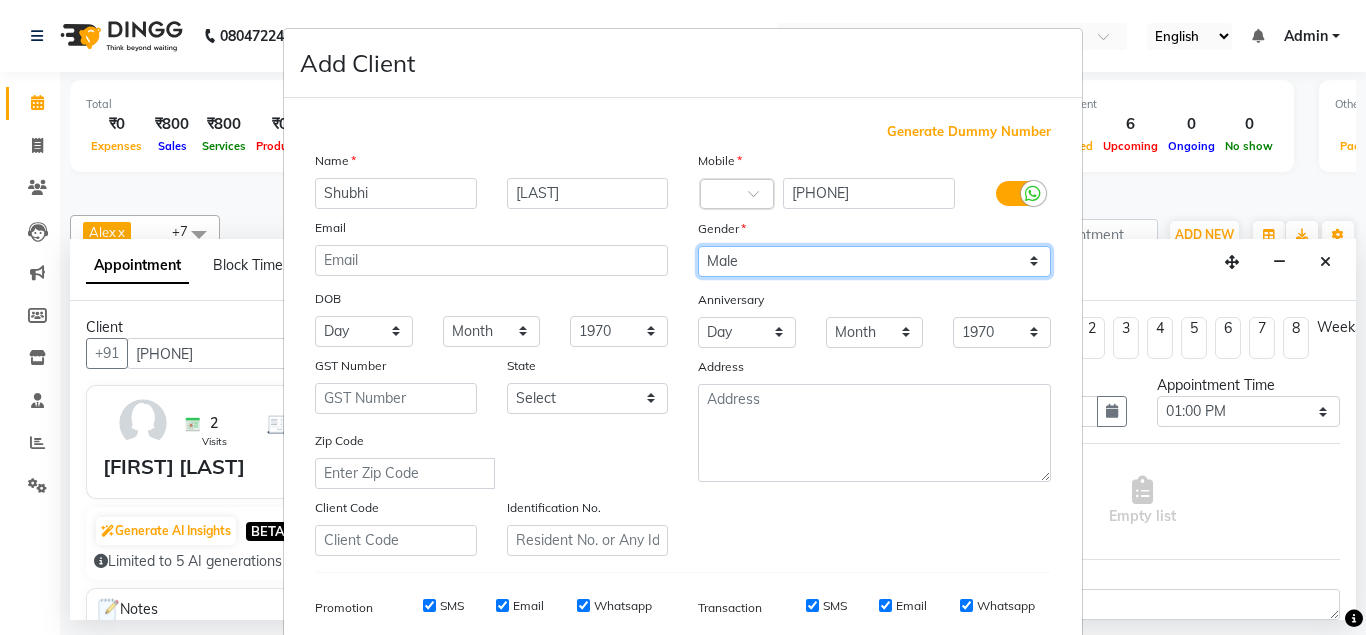 click on "Select Male Female Other Prefer Not To Say" at bounding box center [874, 261] 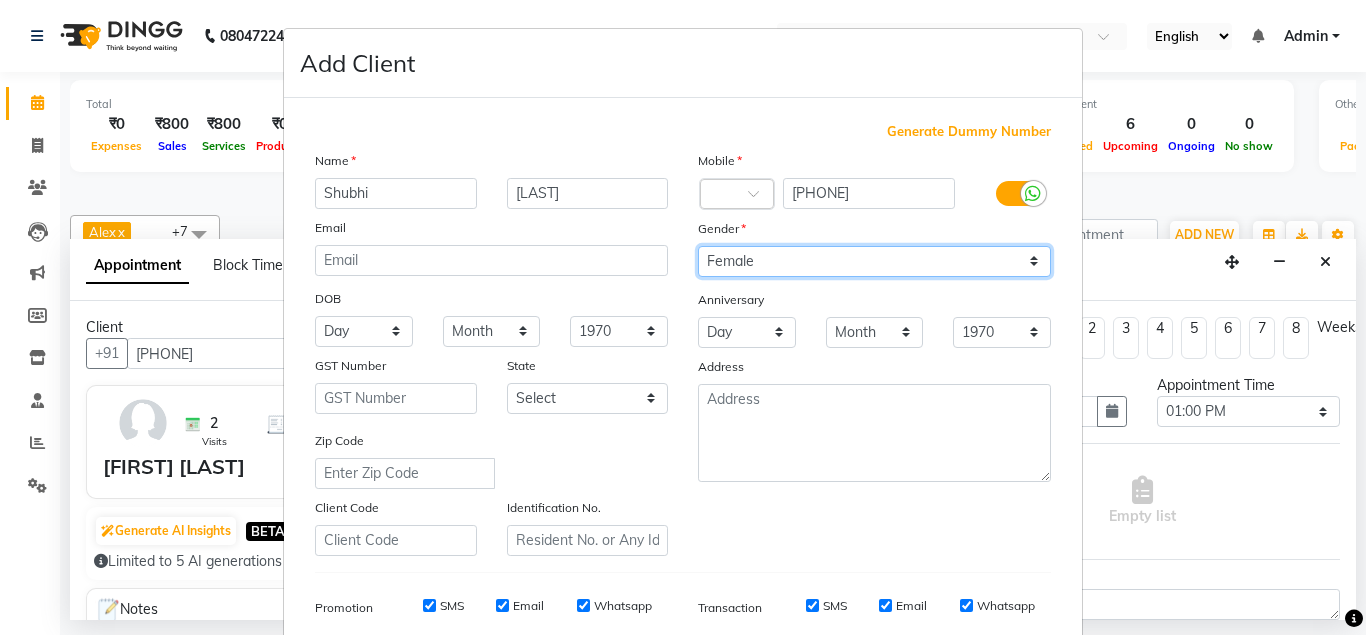 click on "Female" at bounding box center [0, 0] 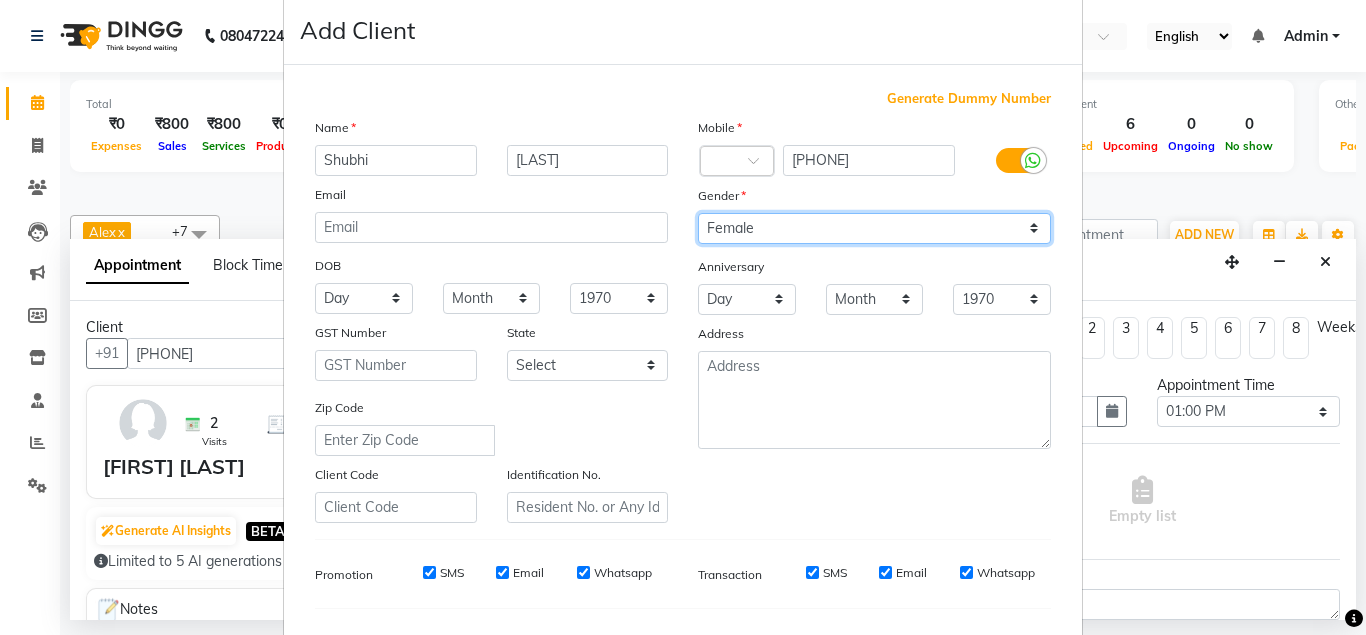 scroll, scrollTop: 0, scrollLeft: 0, axis: both 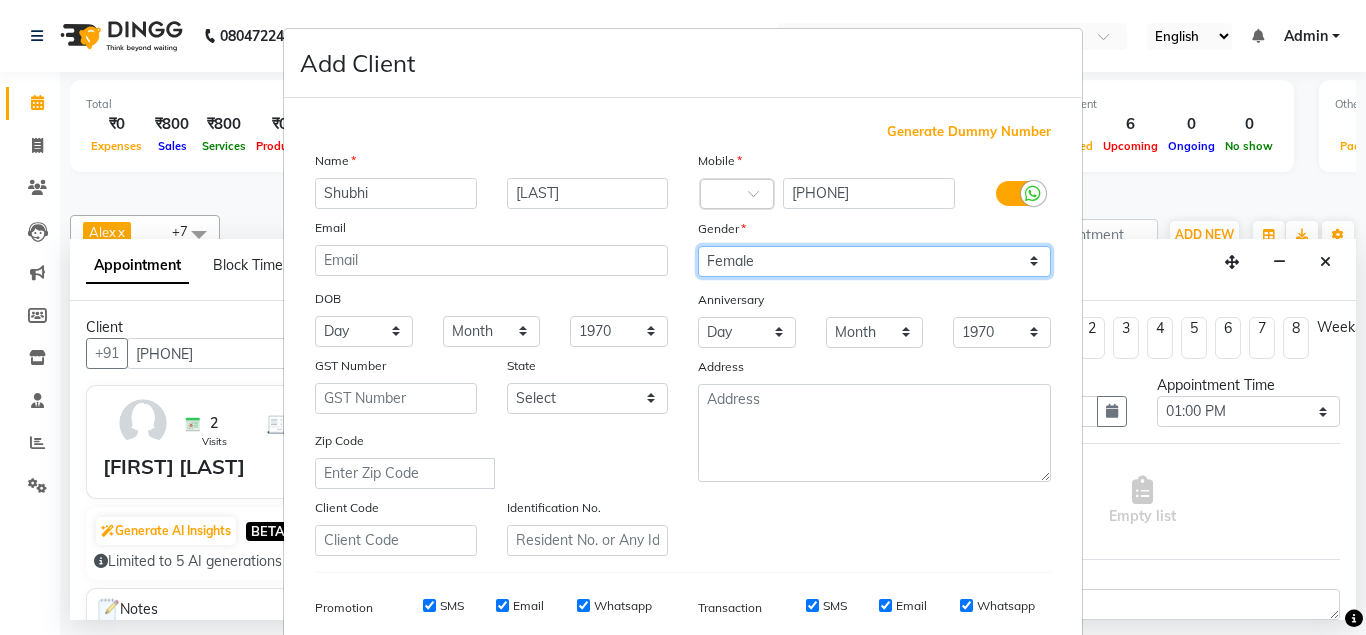 click on "Select Male Female Other Prefer Not To Say" at bounding box center (874, 261) 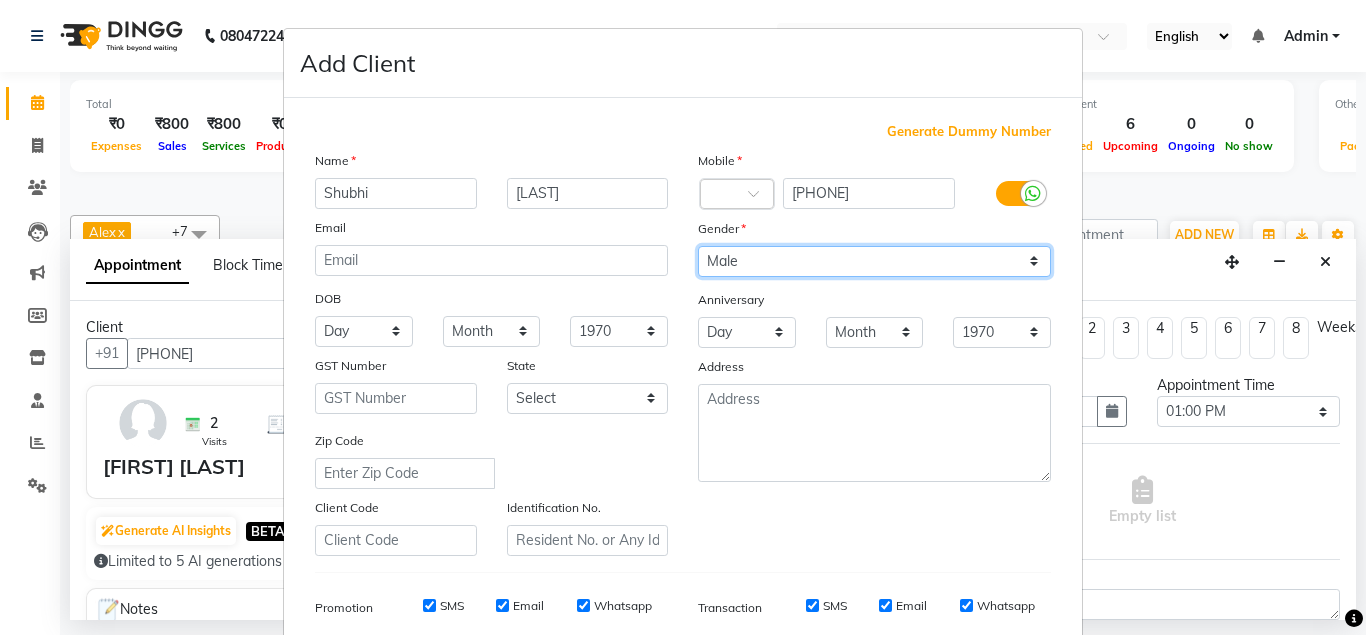 click on "Male" at bounding box center [0, 0] 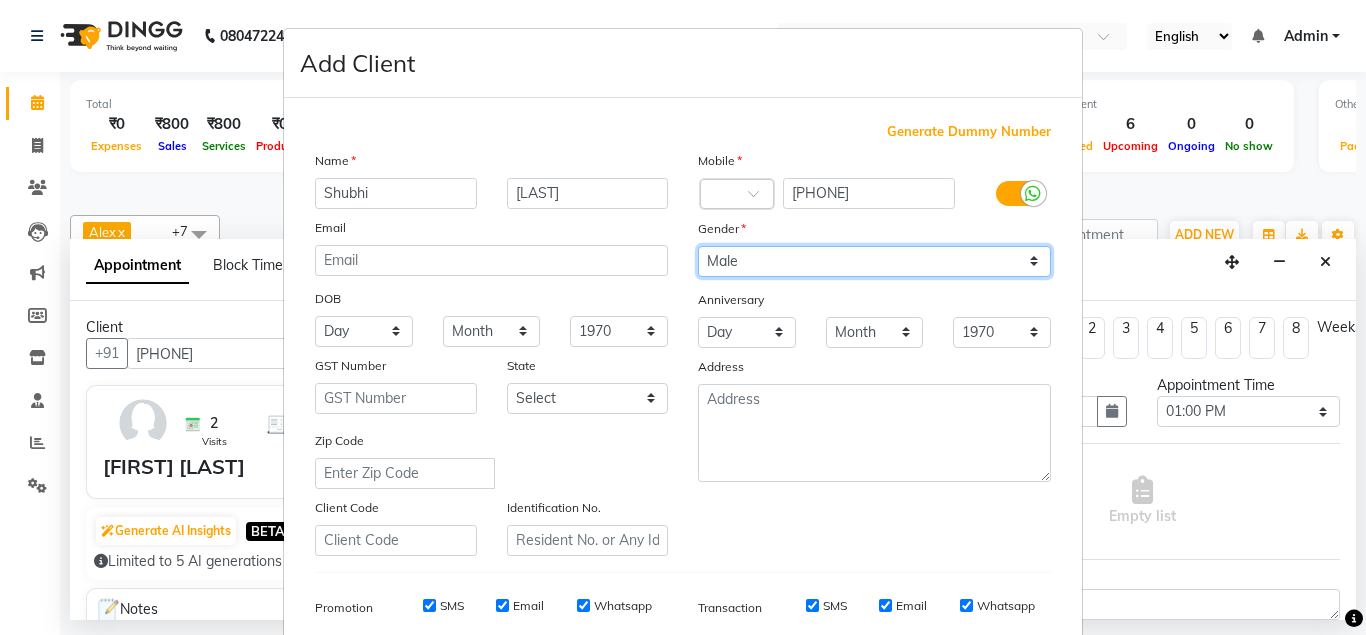 scroll, scrollTop: 288, scrollLeft: 0, axis: vertical 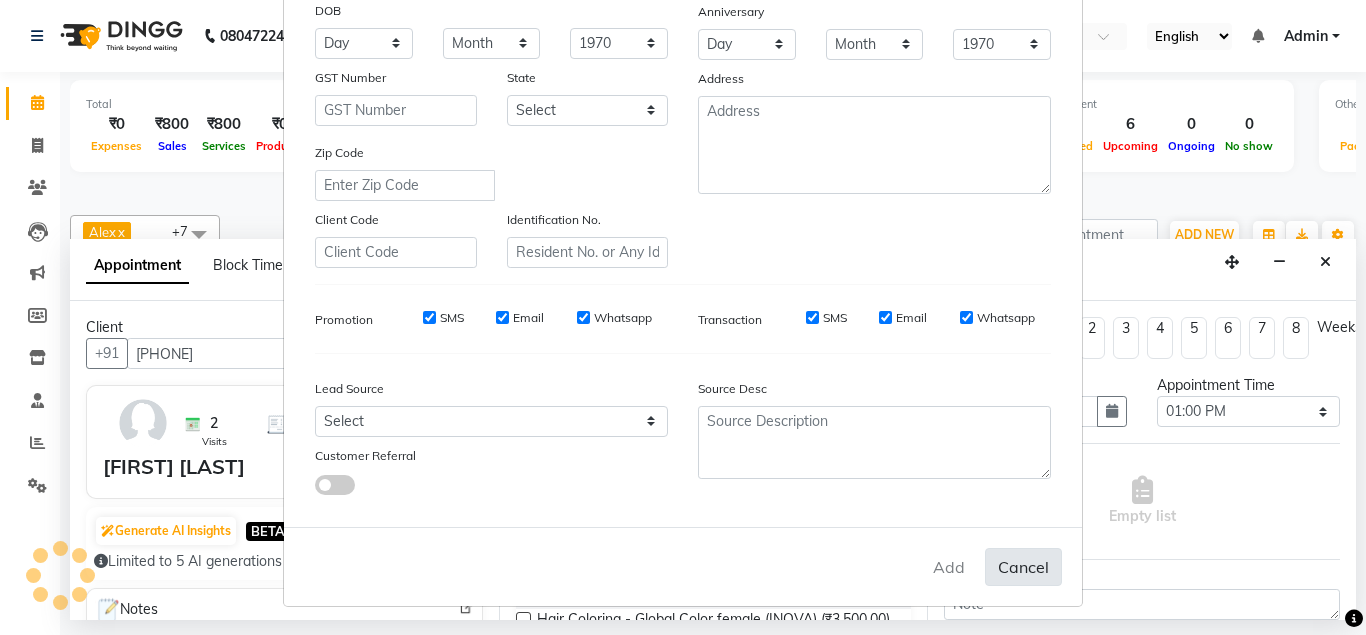 click on "Cancel" at bounding box center (1023, 567) 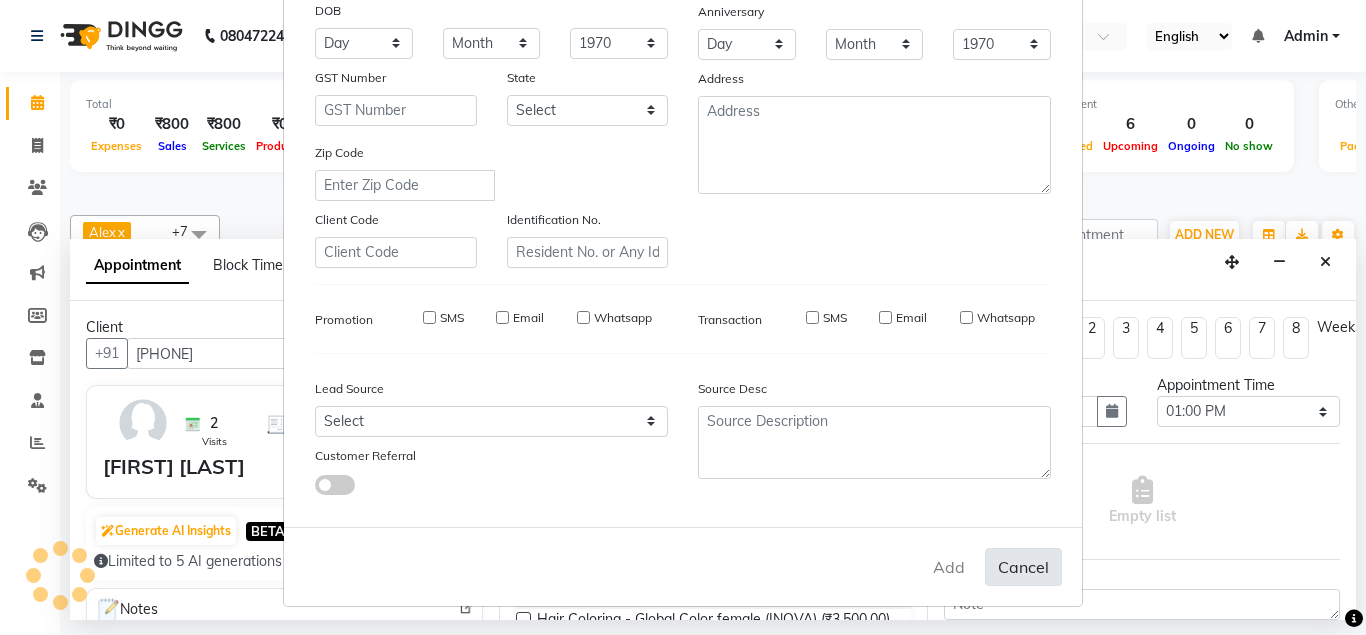 type 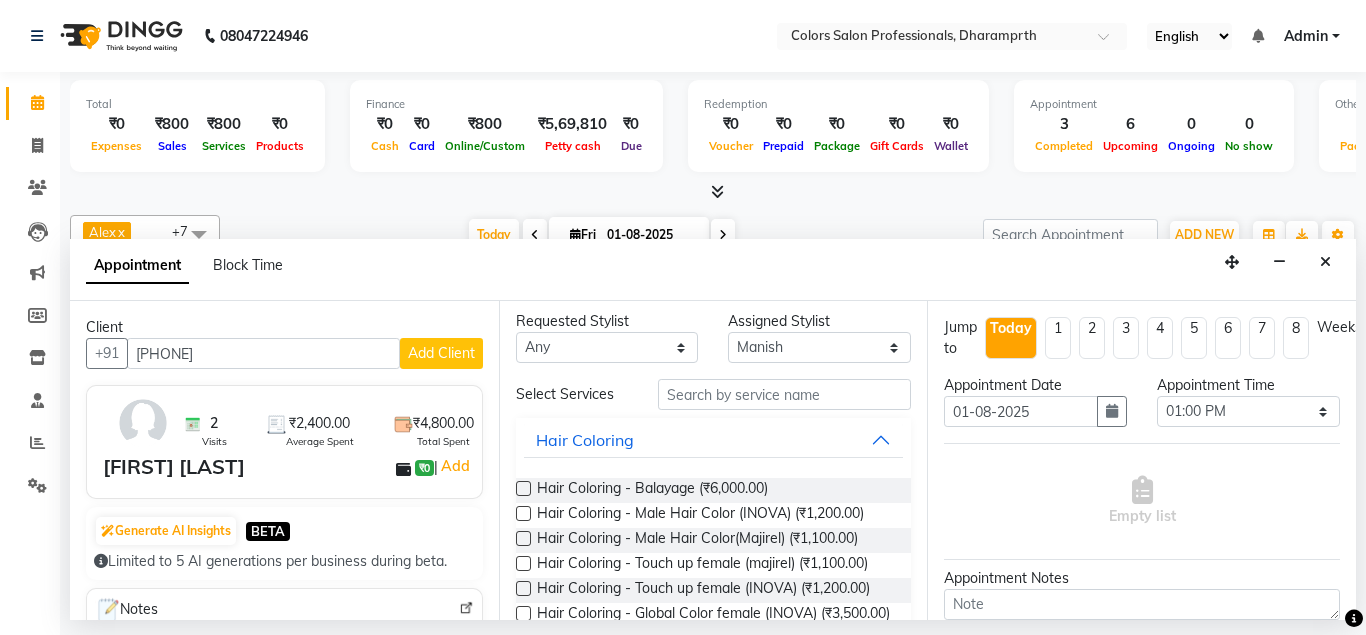 scroll, scrollTop: 0, scrollLeft: 0, axis: both 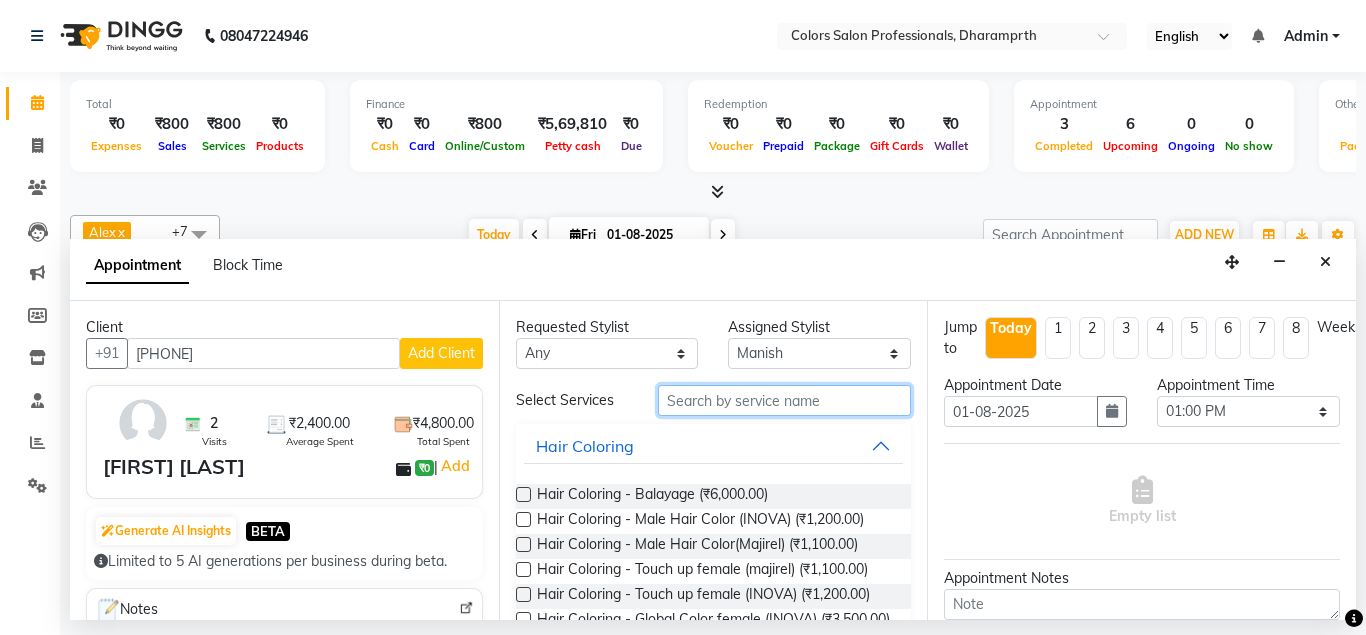 click at bounding box center (785, 400) 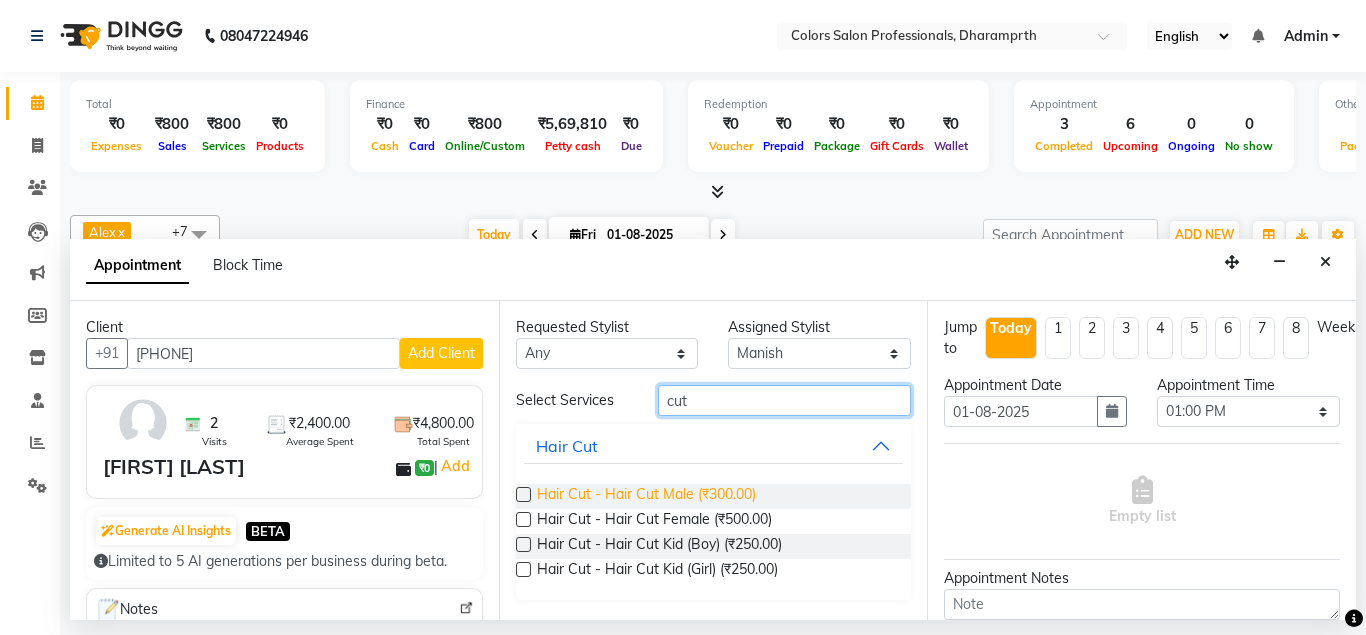type on "cut" 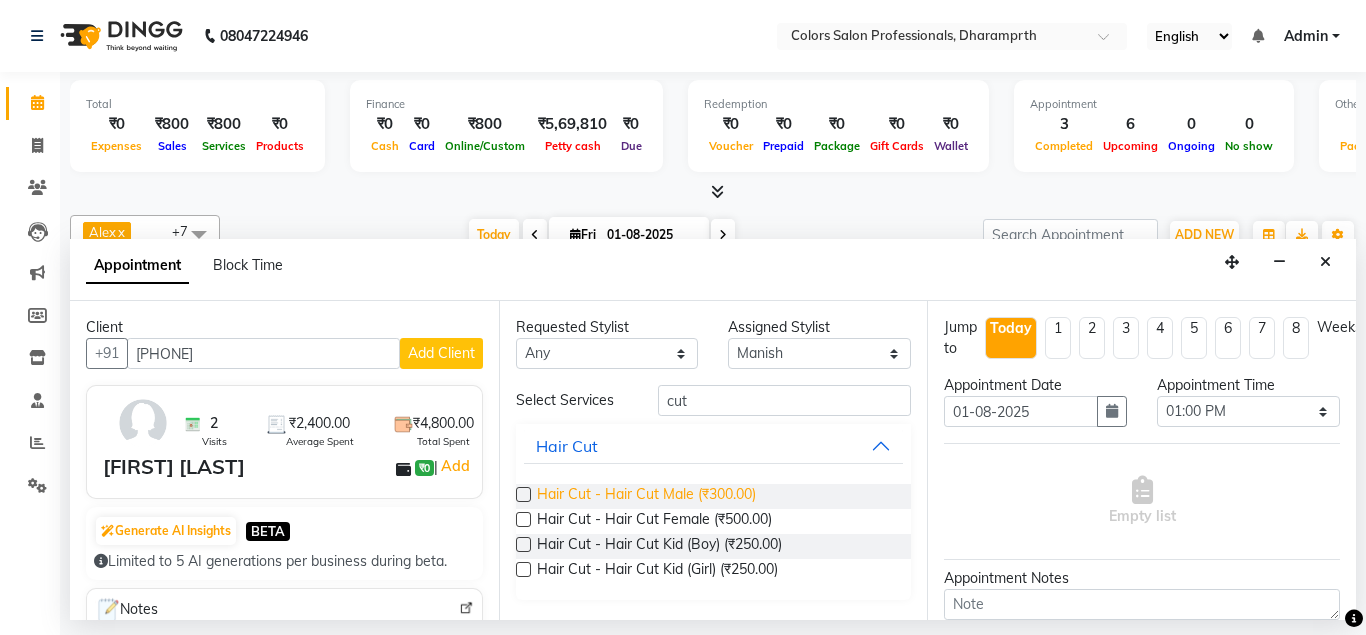 click on "Hair Cut - Hair Cut Male (₹300.00)" at bounding box center (646, 496) 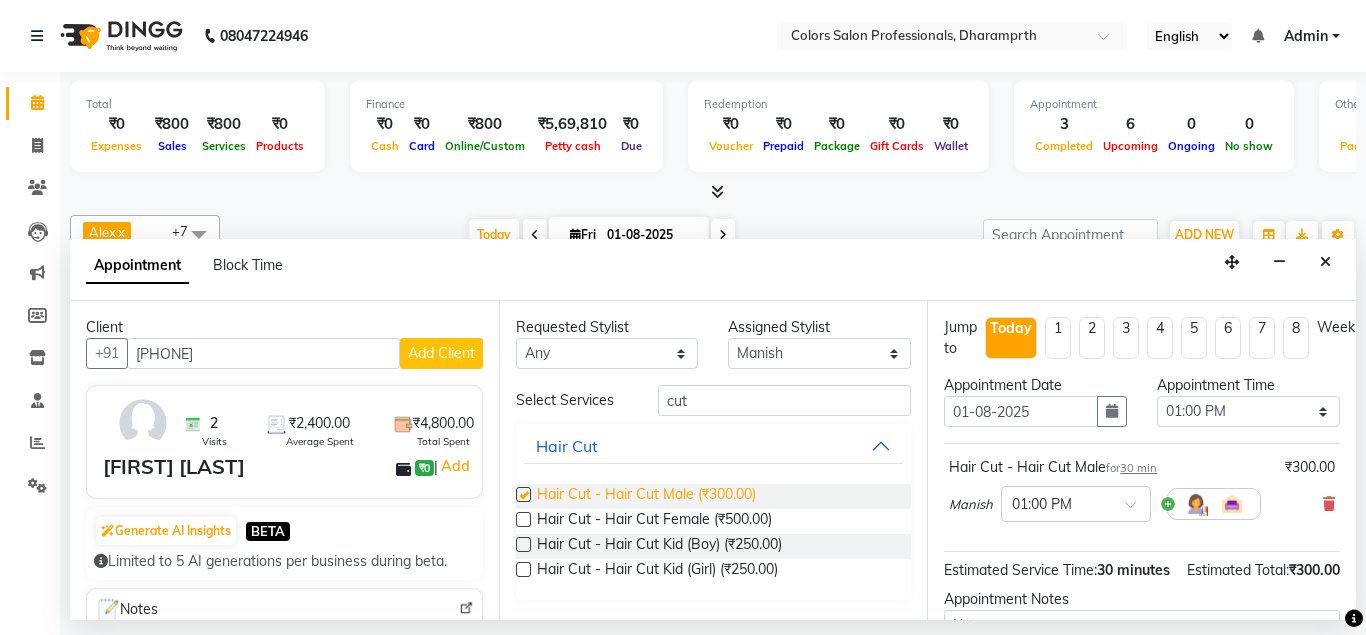 checkbox on "false" 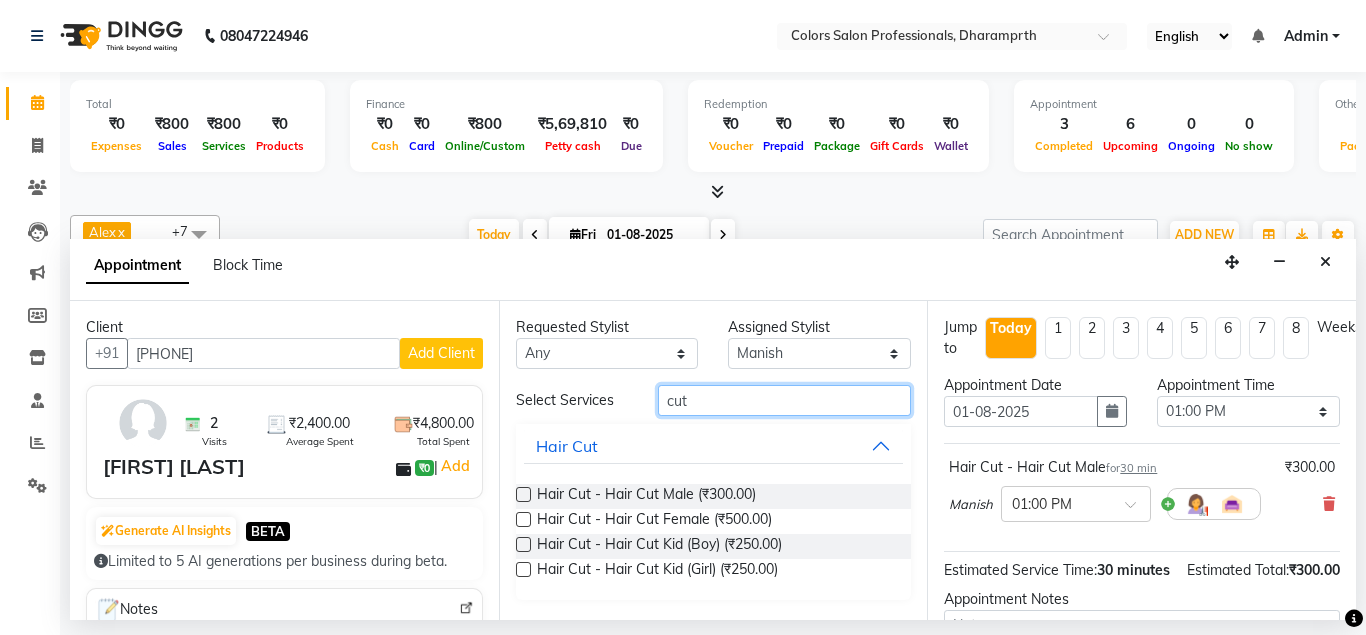 click on "cut" at bounding box center (785, 400) 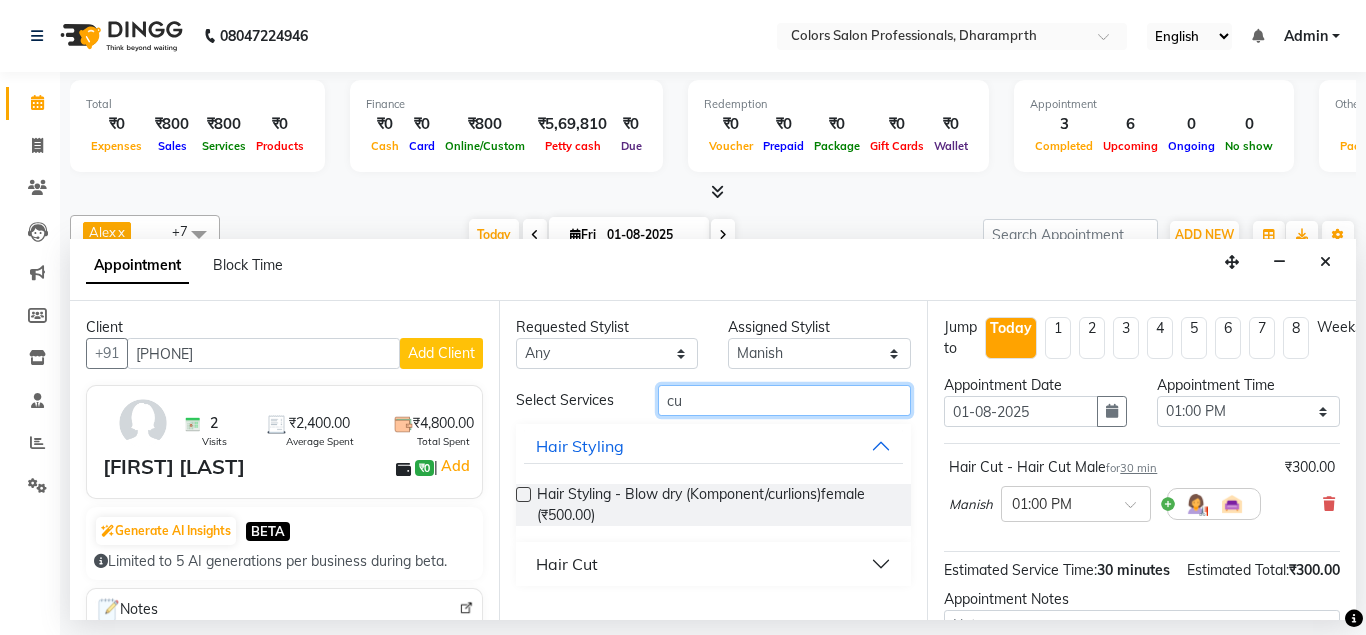type on "c" 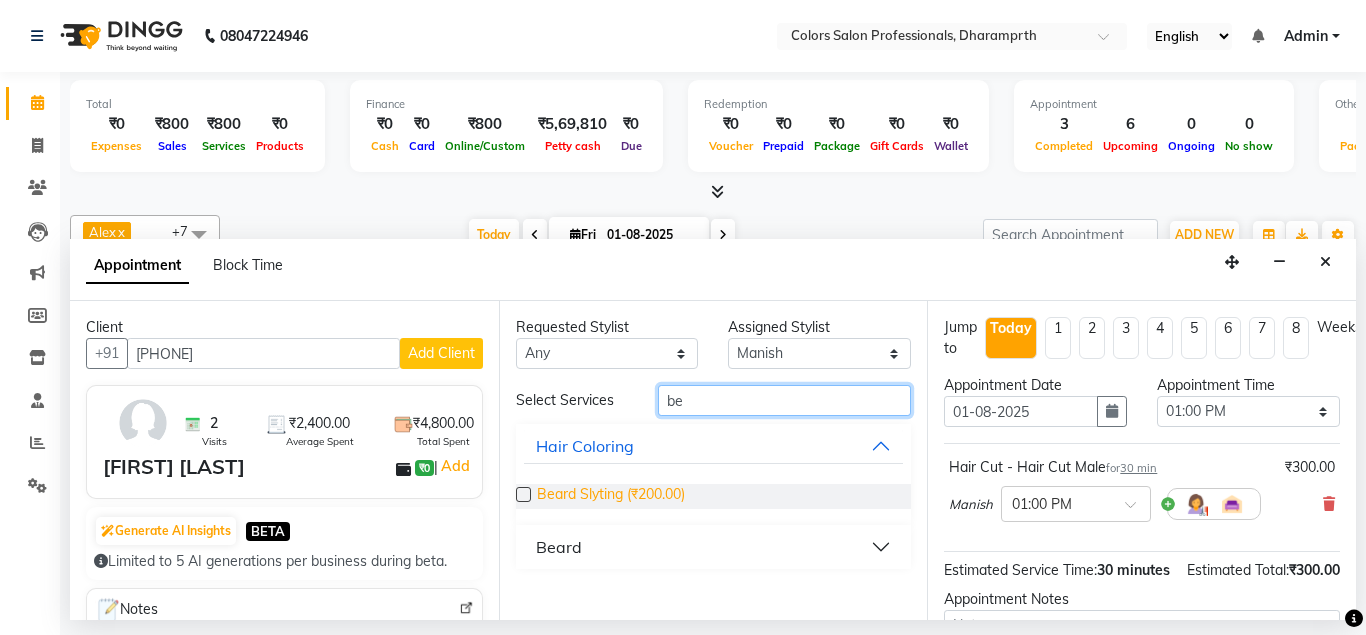 type on "be" 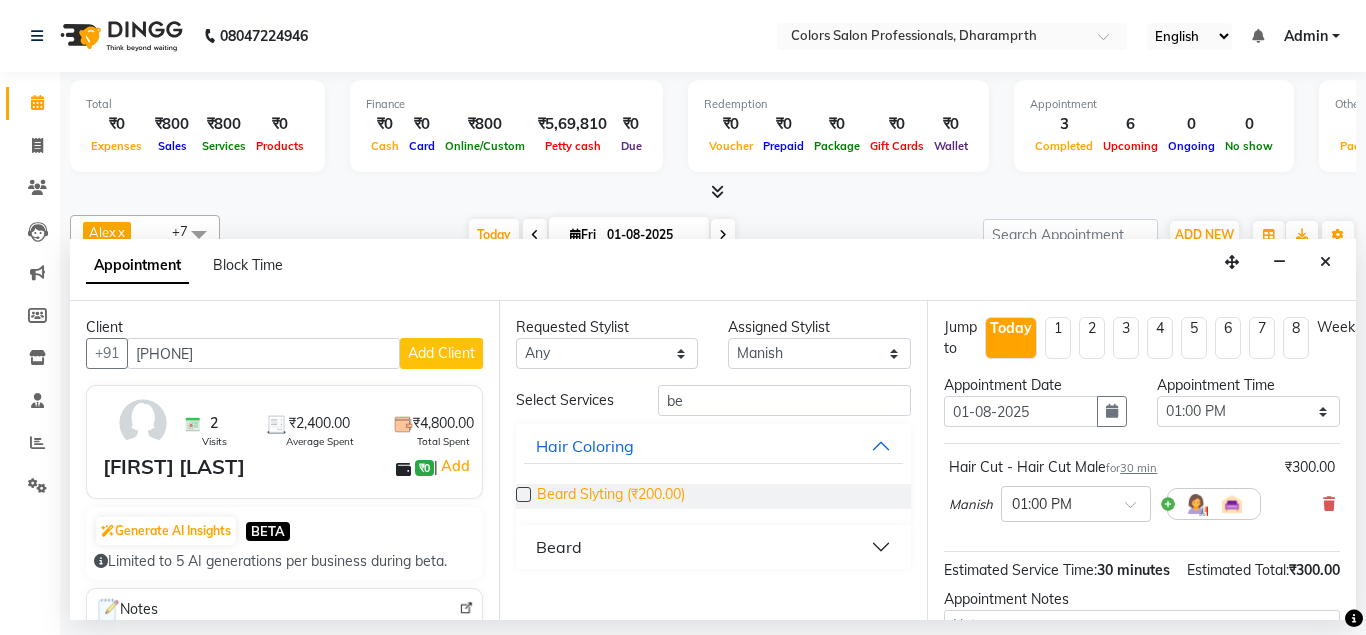 click on "Beard Slyting (₹200.00)" at bounding box center (611, 496) 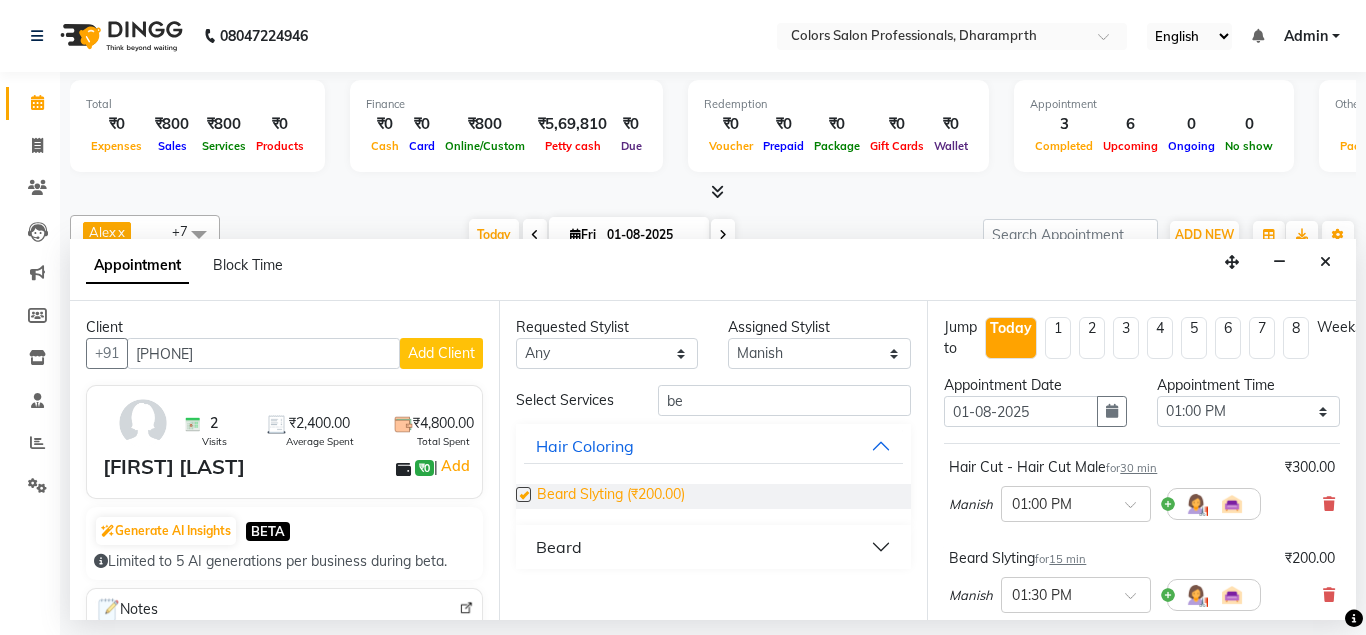 checkbox on "false" 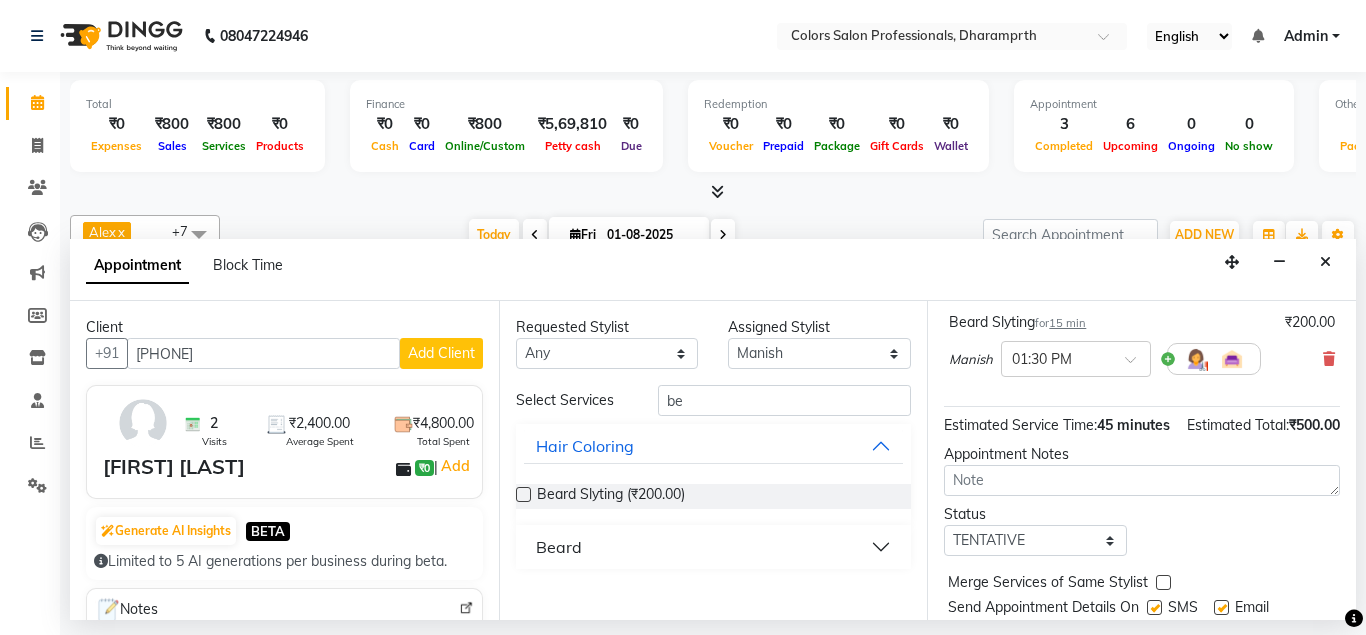 scroll, scrollTop: 298, scrollLeft: 0, axis: vertical 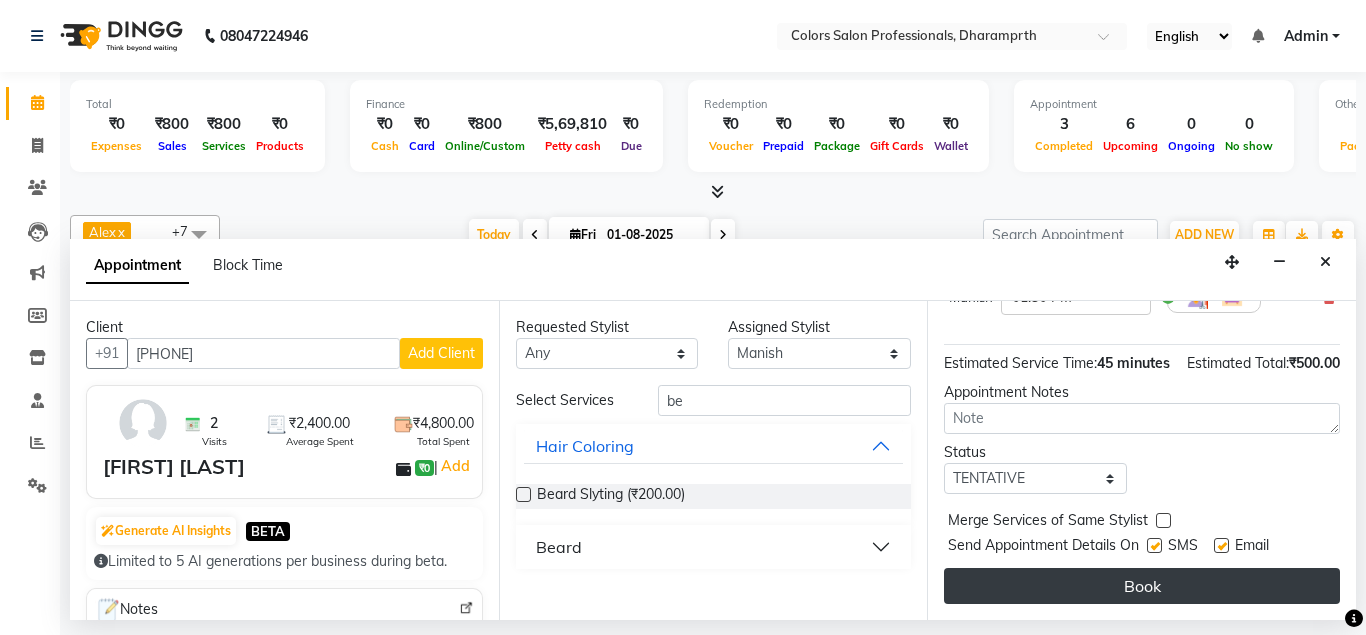 click on "Book" at bounding box center [1142, 586] 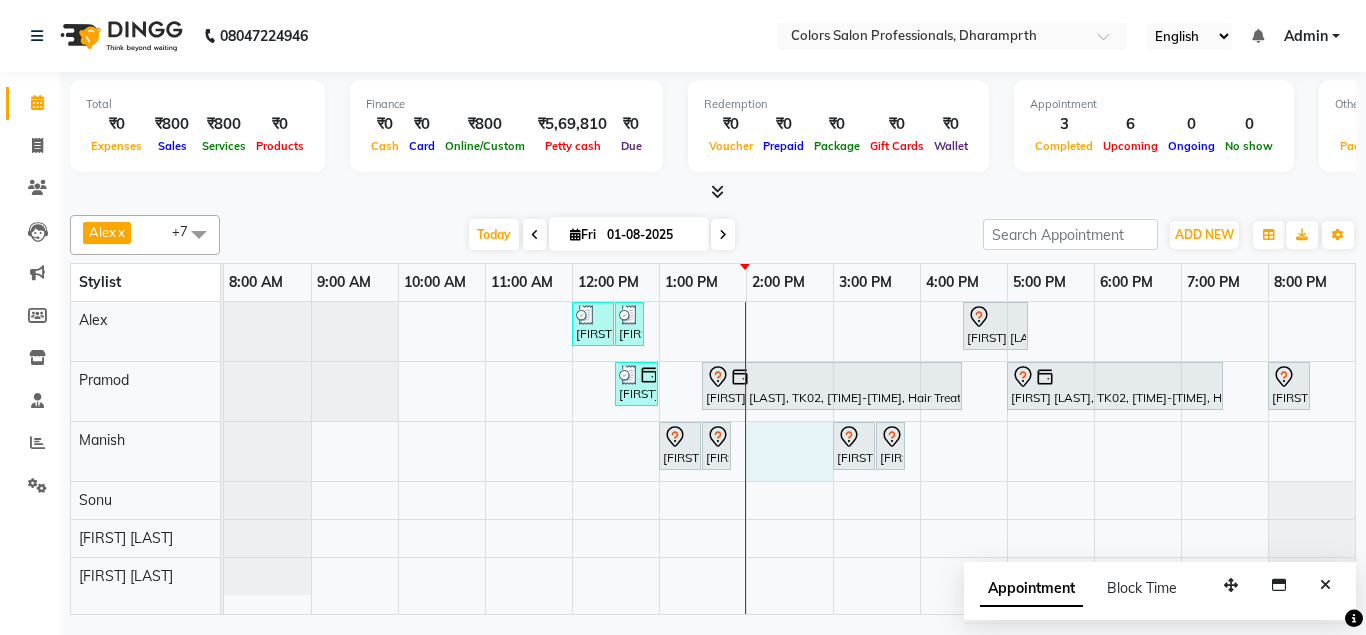 click on "[FIRST] [LAST], TK05, [TIME]-[TIME], Hair Cut - Hair Cut Male     [FIRST] [LAST], TK05, [TIME]-[TIME], Beard Slyting             [FIRST] [LAST], TK01, [TIME]-[TIME], Hair Coloring - Touch up female (INOVA)     [FIRST] [LAST], TK04, [TIME]-[TIME], Hair Cut - Hair Cut Male             [FIRST] [LAST], TK02, [TIME]-[TIME], Hair Treatment - Botox (Copacabana)             [FIRST] [LAST], TK02, [TIME]-[TIME], Hair Coloring - Global Color female (INOVA)             [FIRST] [LAST], TK03, [TIME]-[TIME], Hair Cut - Hair Cut Male             [FIRST] [LAST], TK07, [TIME]-[TIME], Hair Cut - Hair Cut Male             [FIRST] [LAST], TK07, [TIME]-[TIME], Beard Slyting             [FIRST] Sir, TK06, [TIME]-[TIME], Hair Cut - Hair Cut Male             [FIRST] Sir, TK06, [TIME]-[TIME], Beard Slyting" at bounding box center (789, 458) 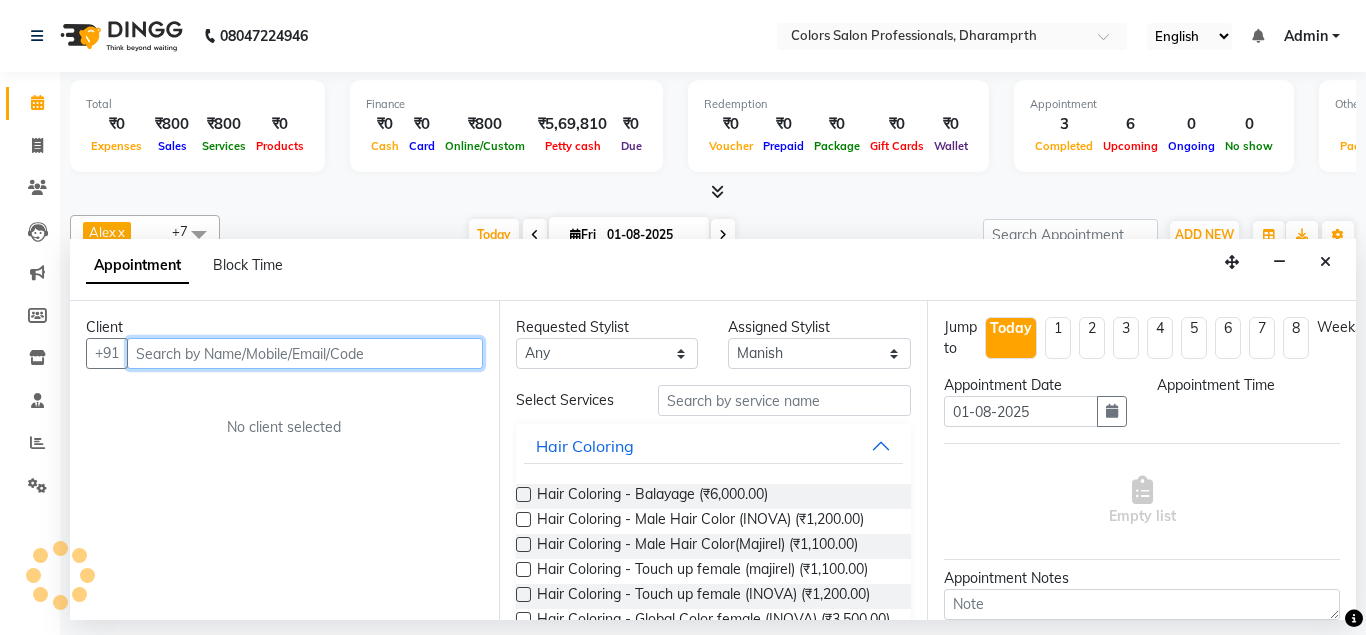 select on "840" 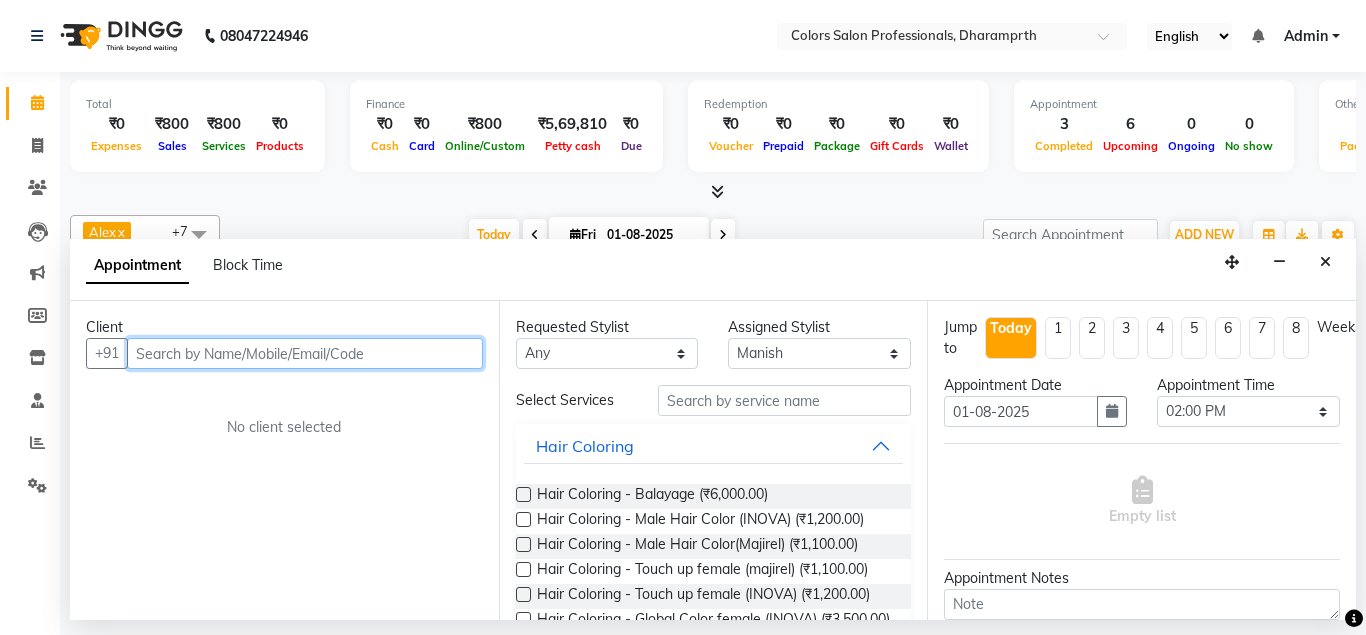 type on "s" 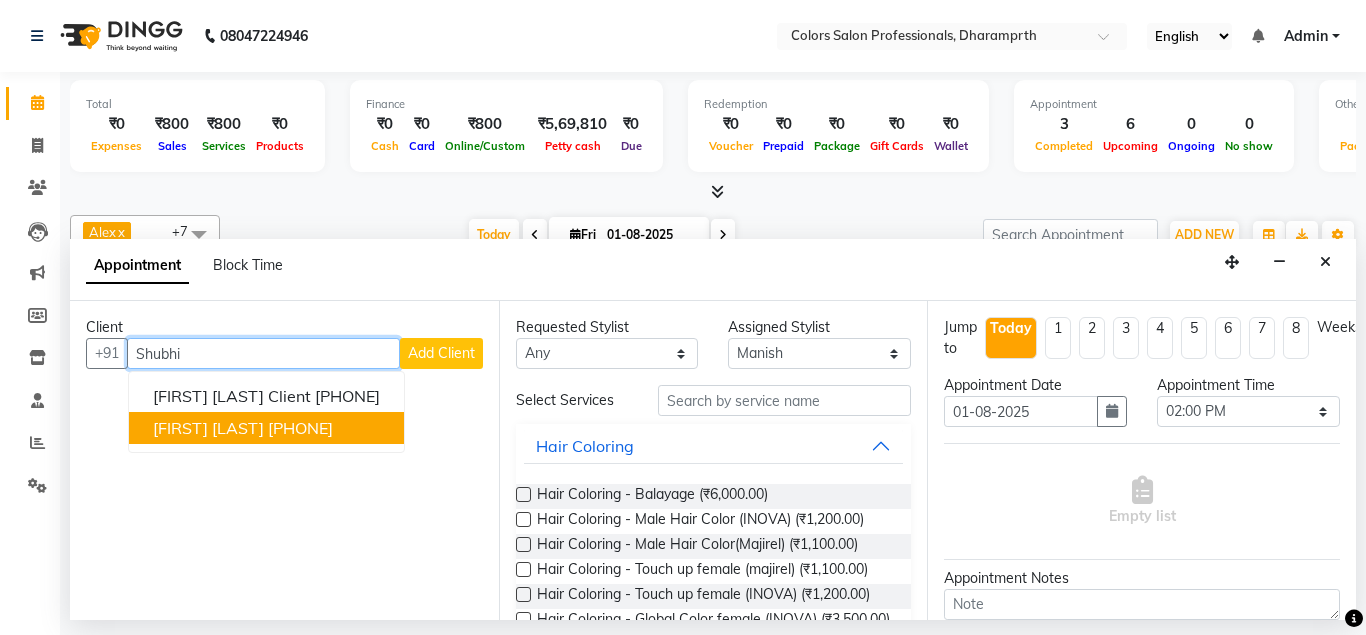 click on "[PHONE]" at bounding box center [300, 428] 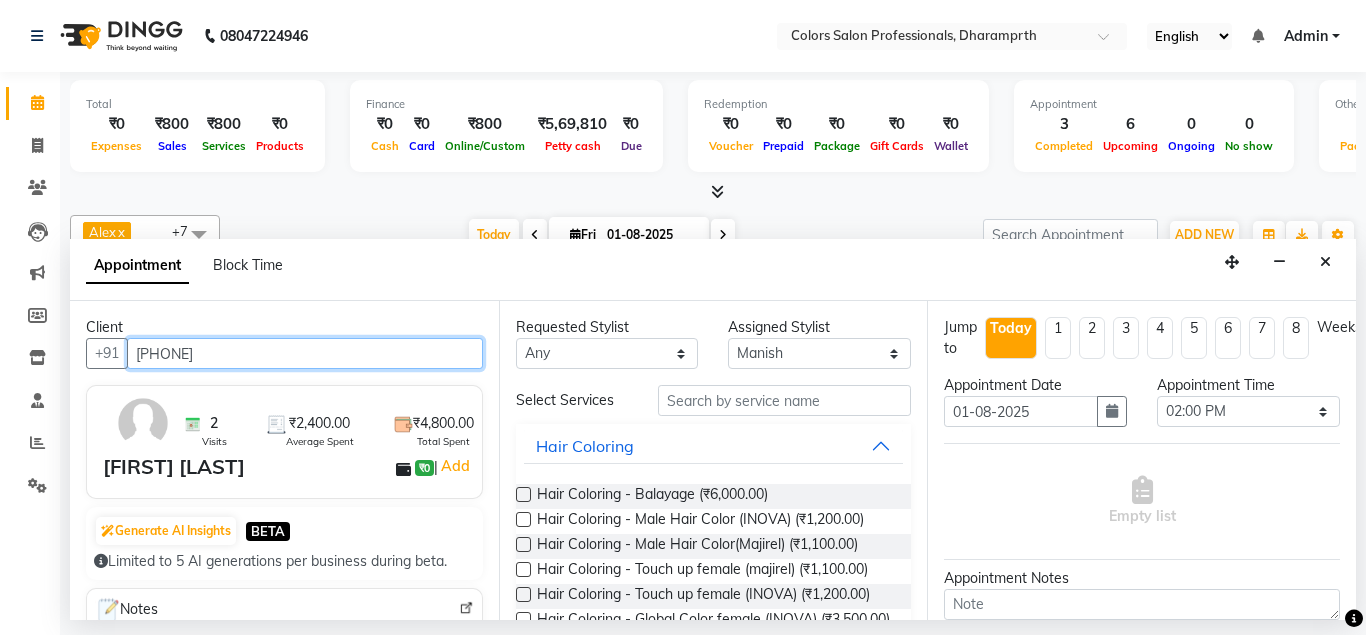 type on "[PHONE]" 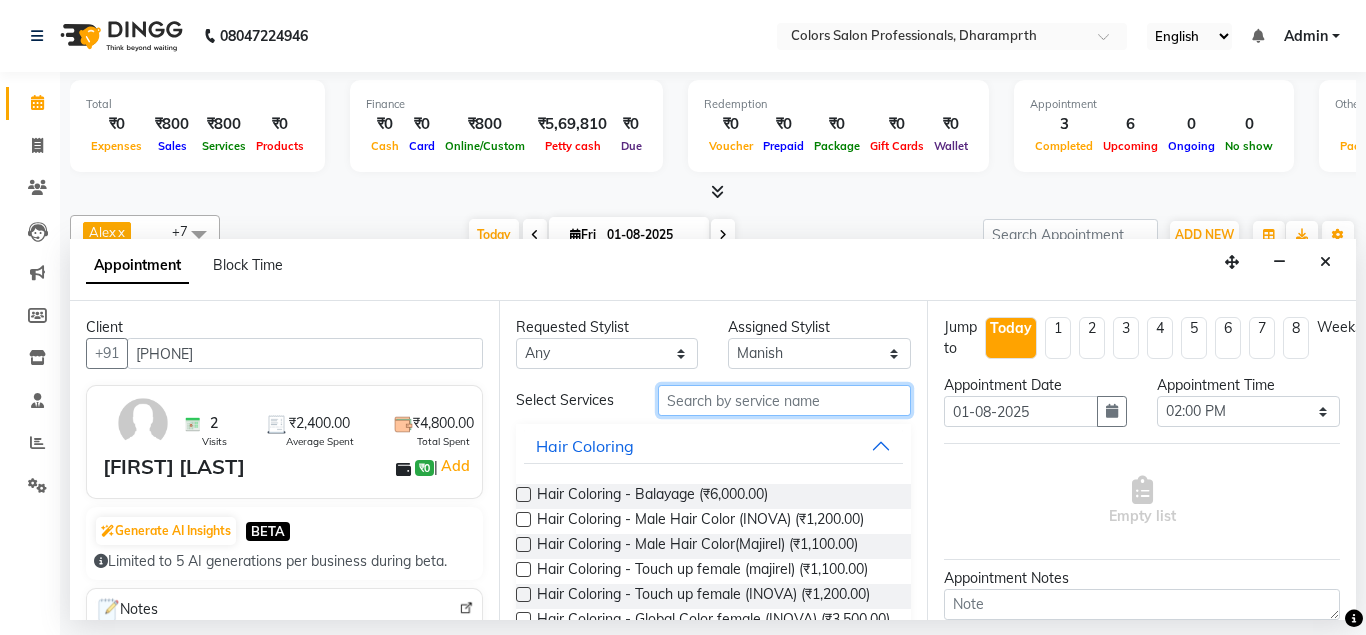 click at bounding box center (785, 400) 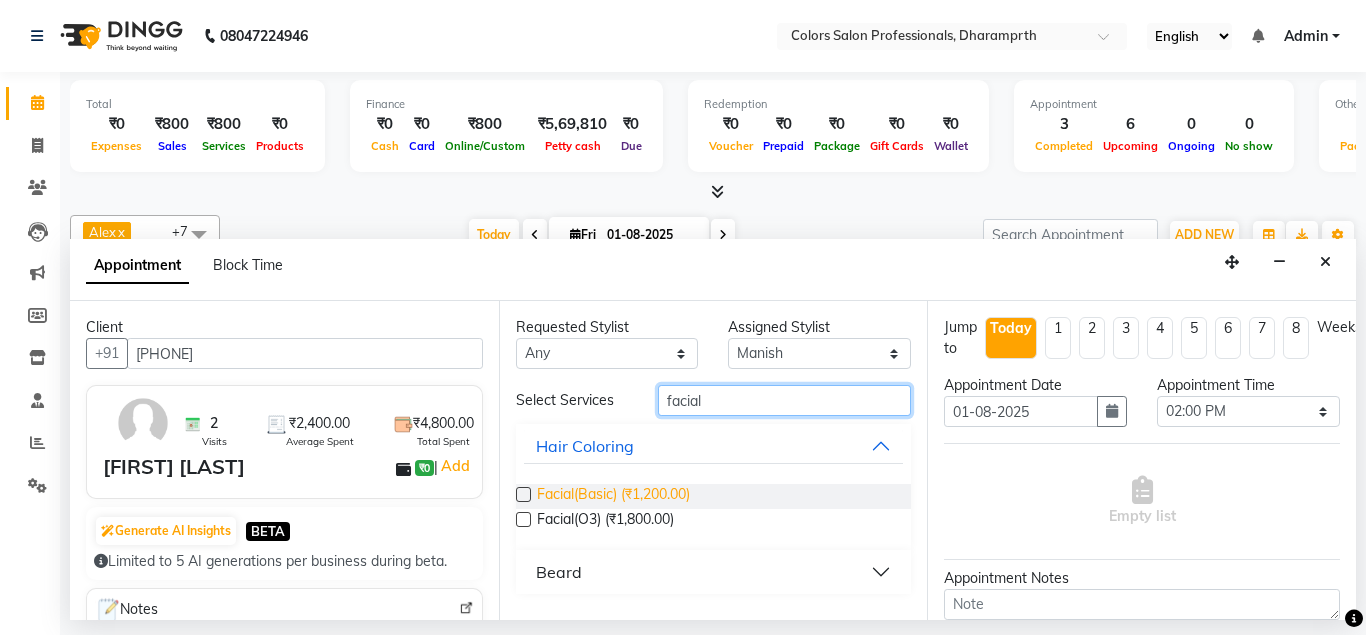 type on "facial" 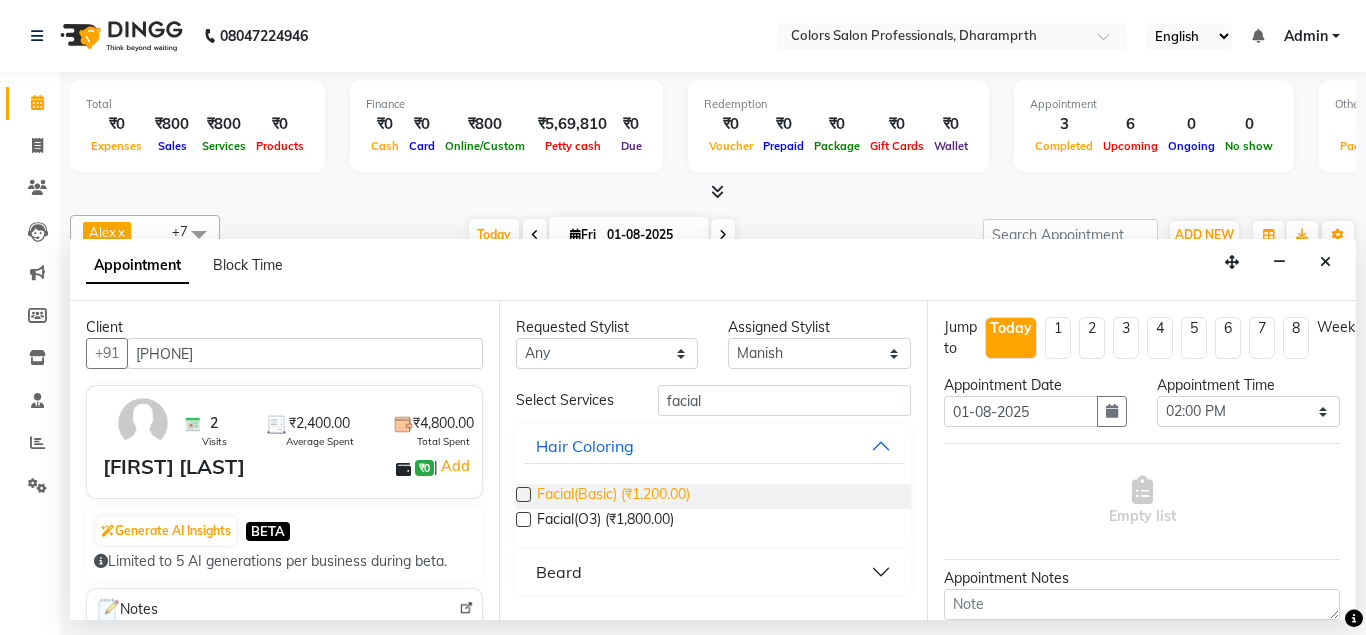 click on "Facial(Basic) (₹1,200.00)" at bounding box center (613, 496) 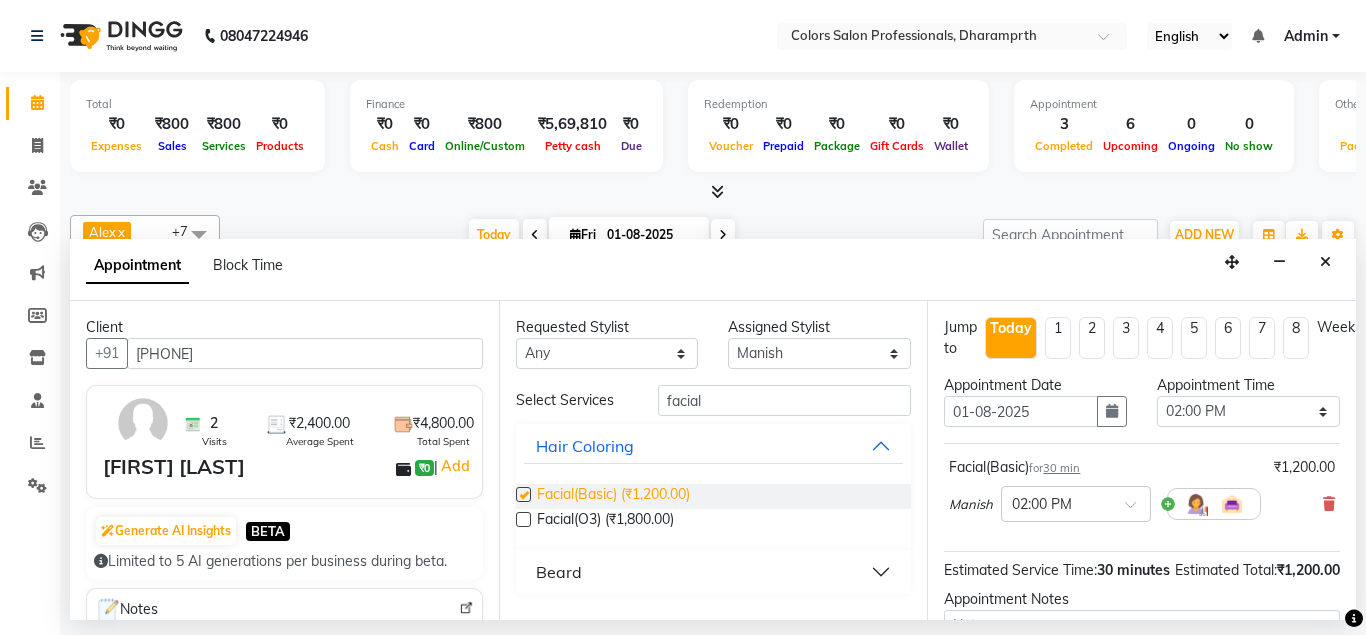 checkbox on "false" 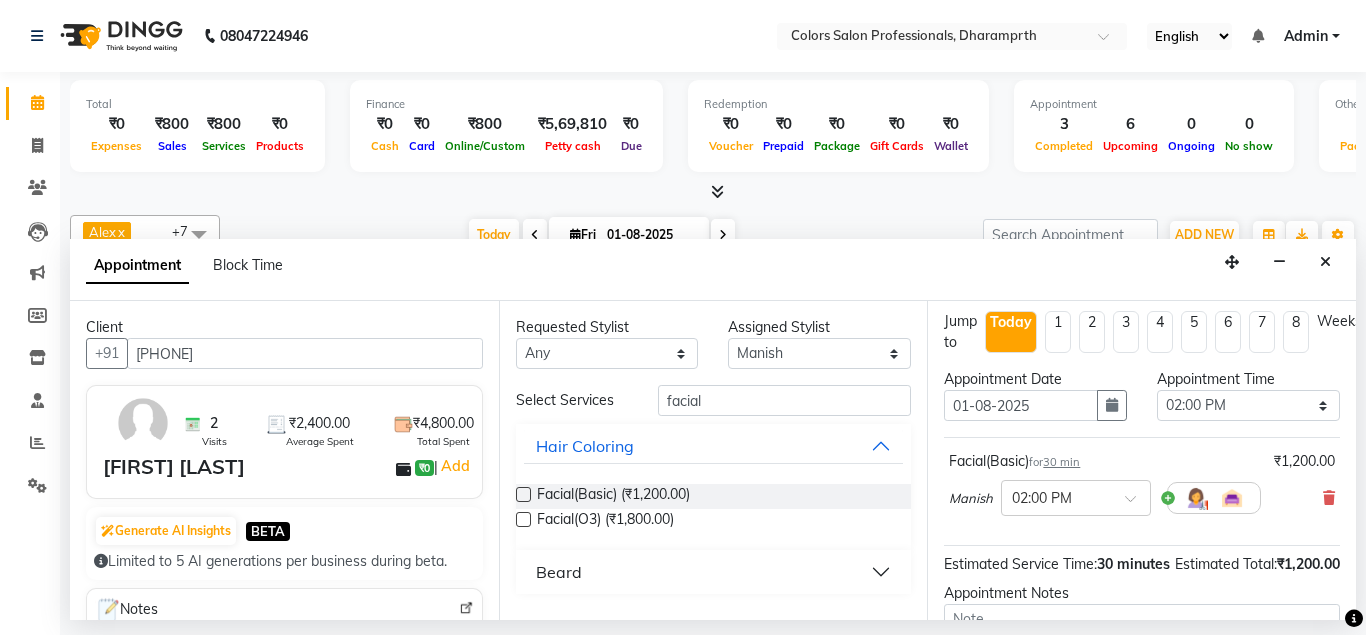scroll, scrollTop: 0, scrollLeft: 0, axis: both 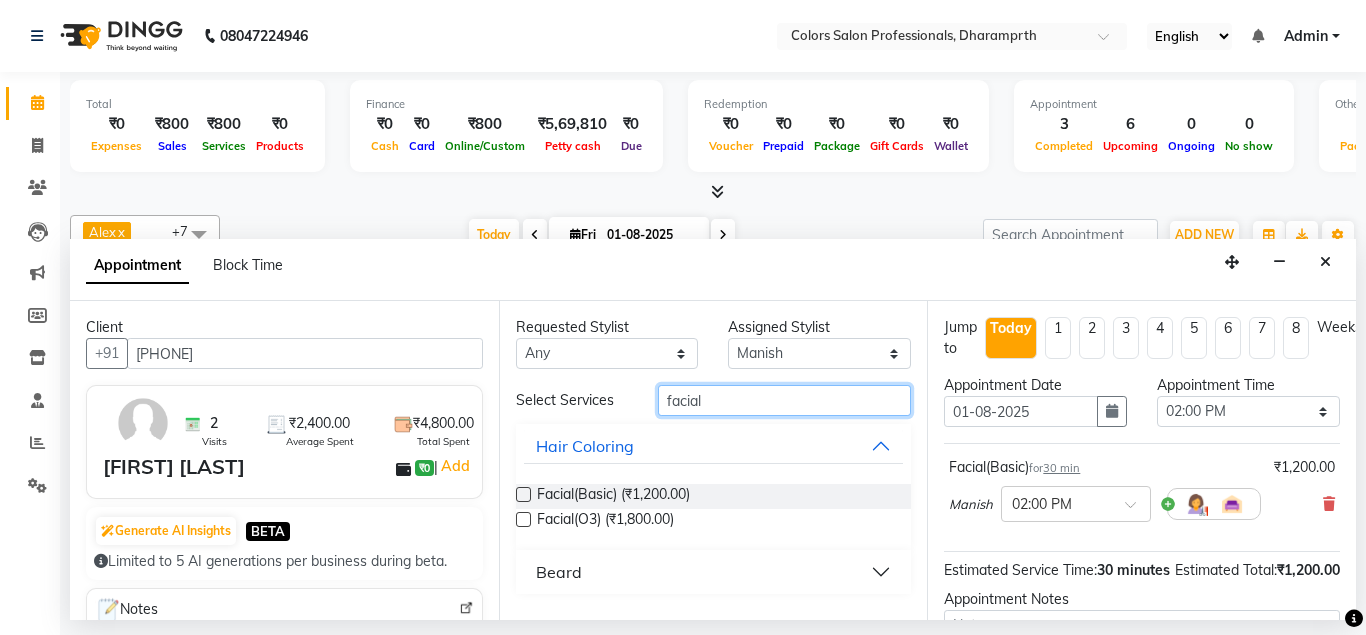click on "facial" at bounding box center [785, 400] 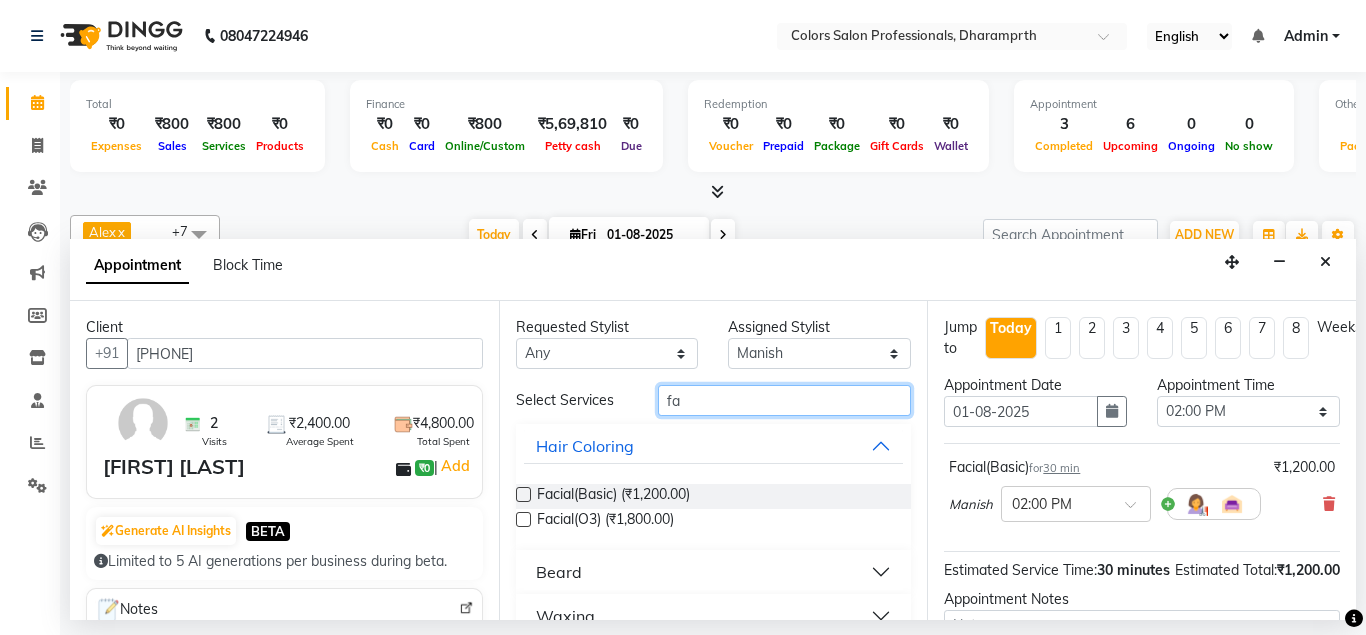 type on "f" 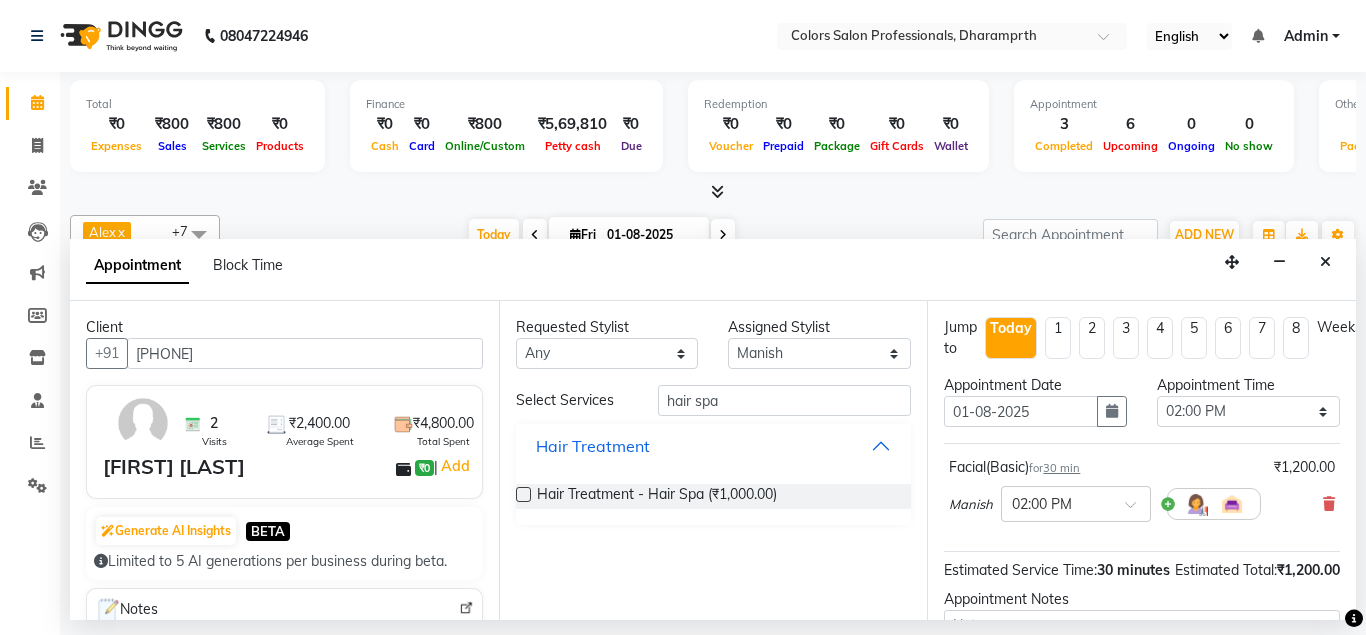 click on "Hair Treatment" at bounding box center (714, 446) 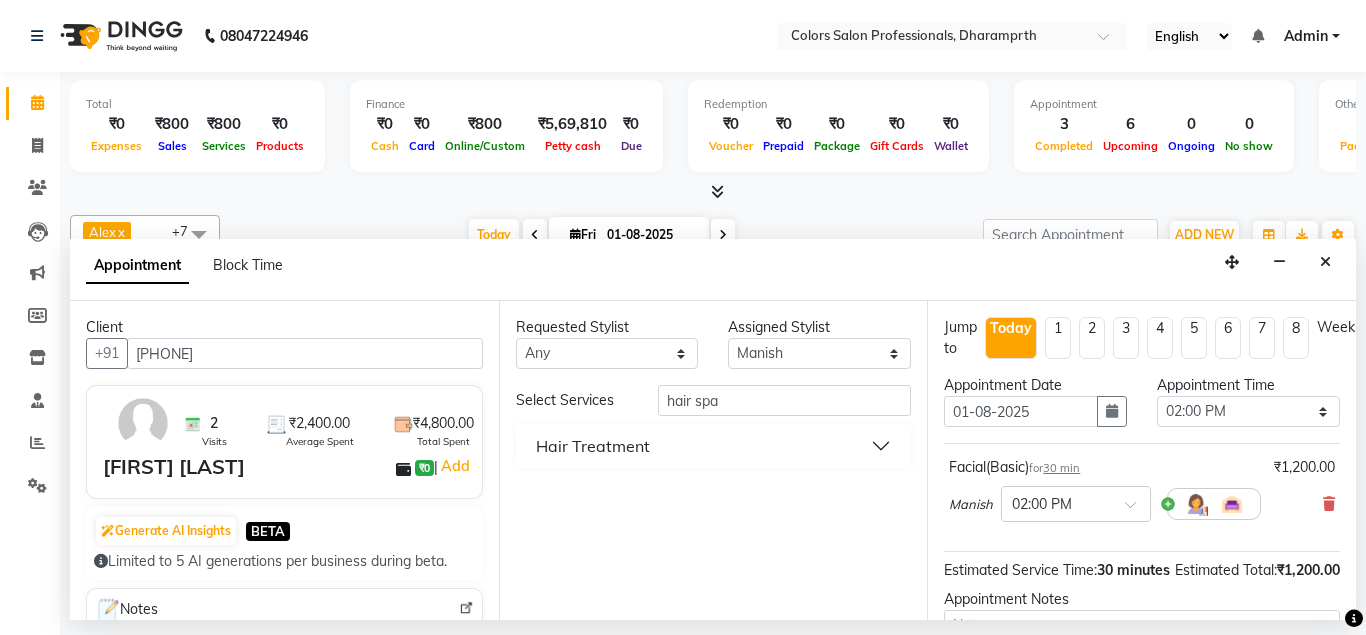 click on "Hair Treatment" at bounding box center (714, 446) 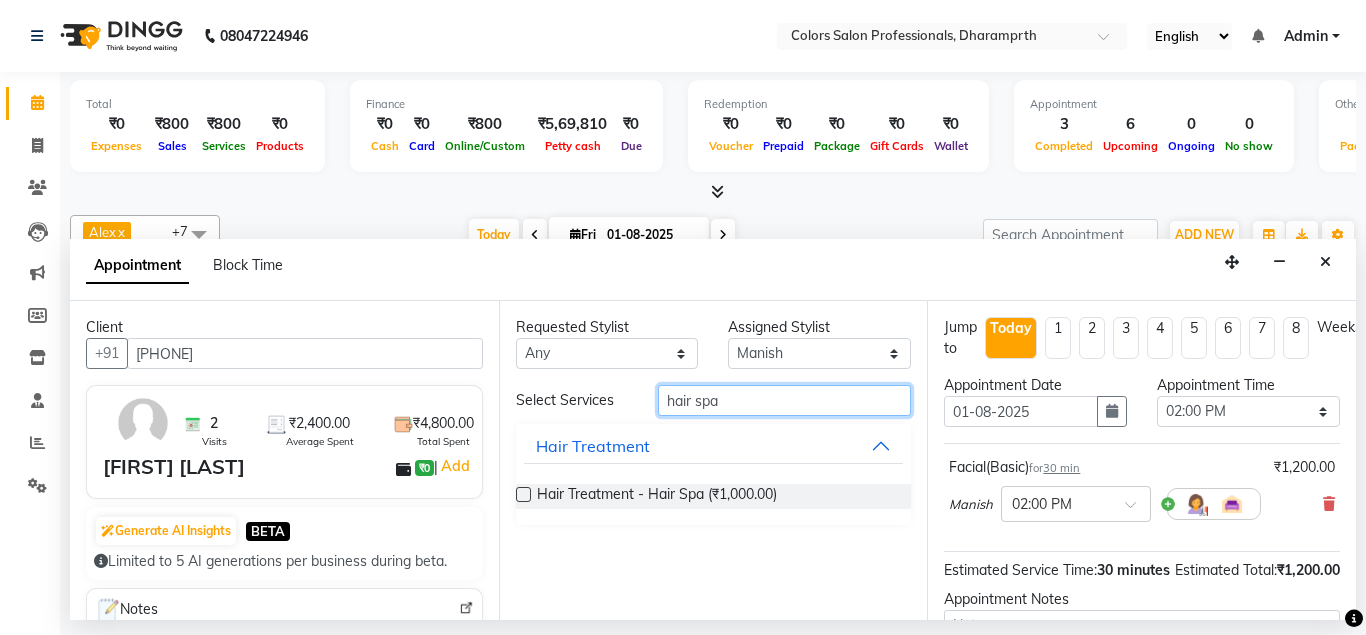 drag, startPoint x: 761, startPoint y: 395, endPoint x: 788, endPoint y: 410, distance: 30.88689 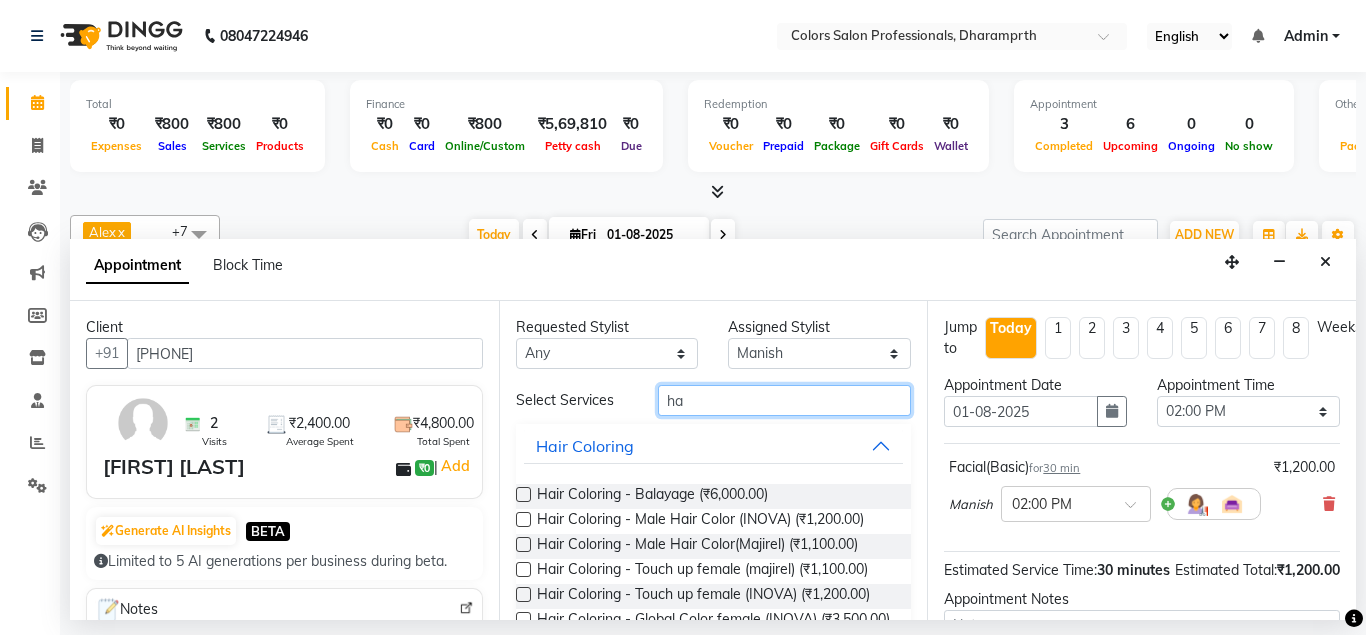 type on "h" 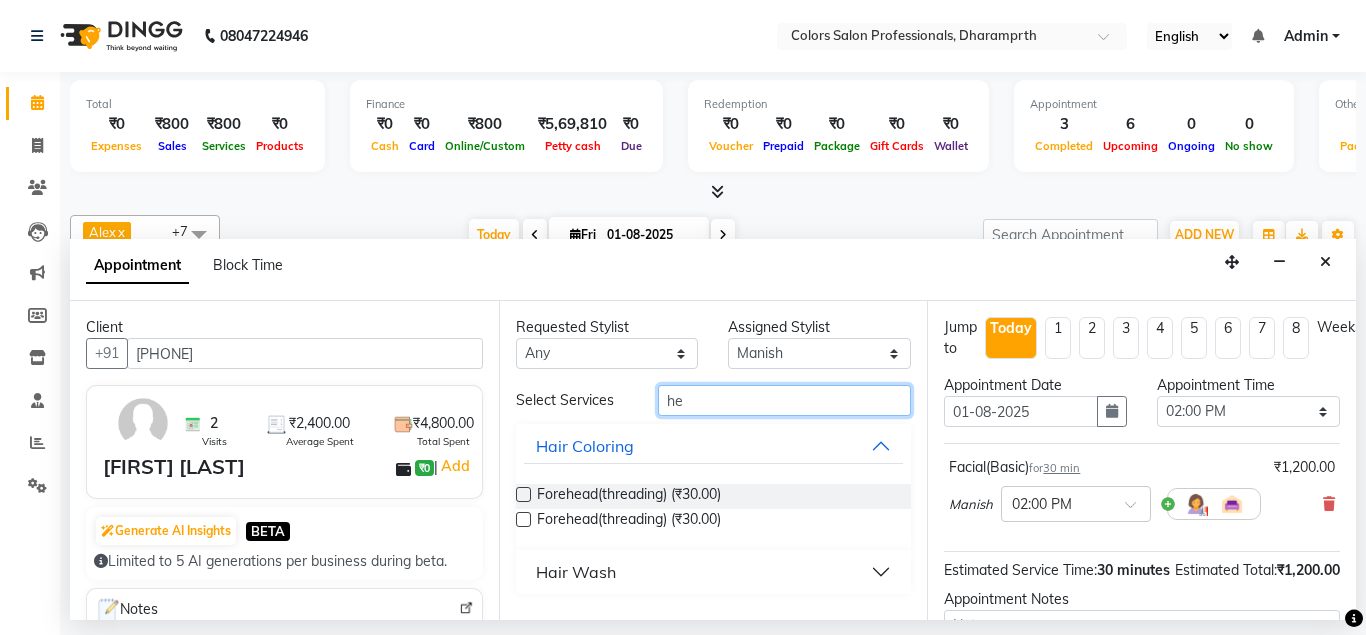 type on "h" 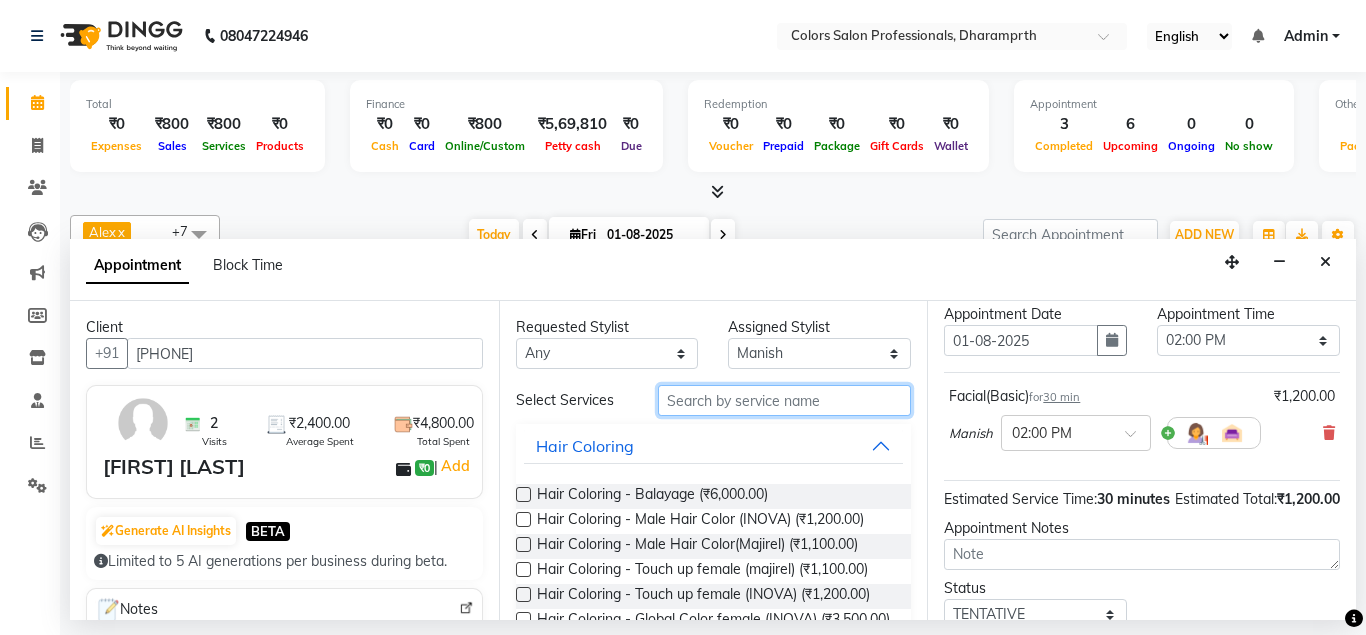 scroll, scrollTop: 0, scrollLeft: 0, axis: both 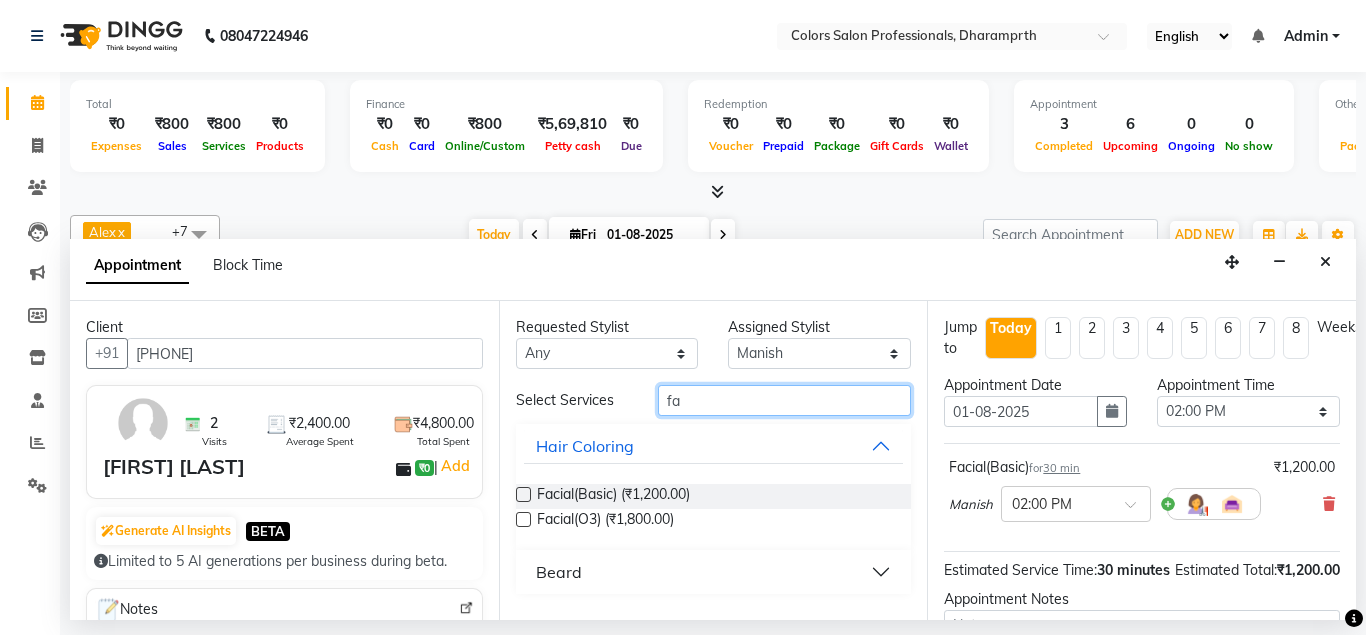 type on "f" 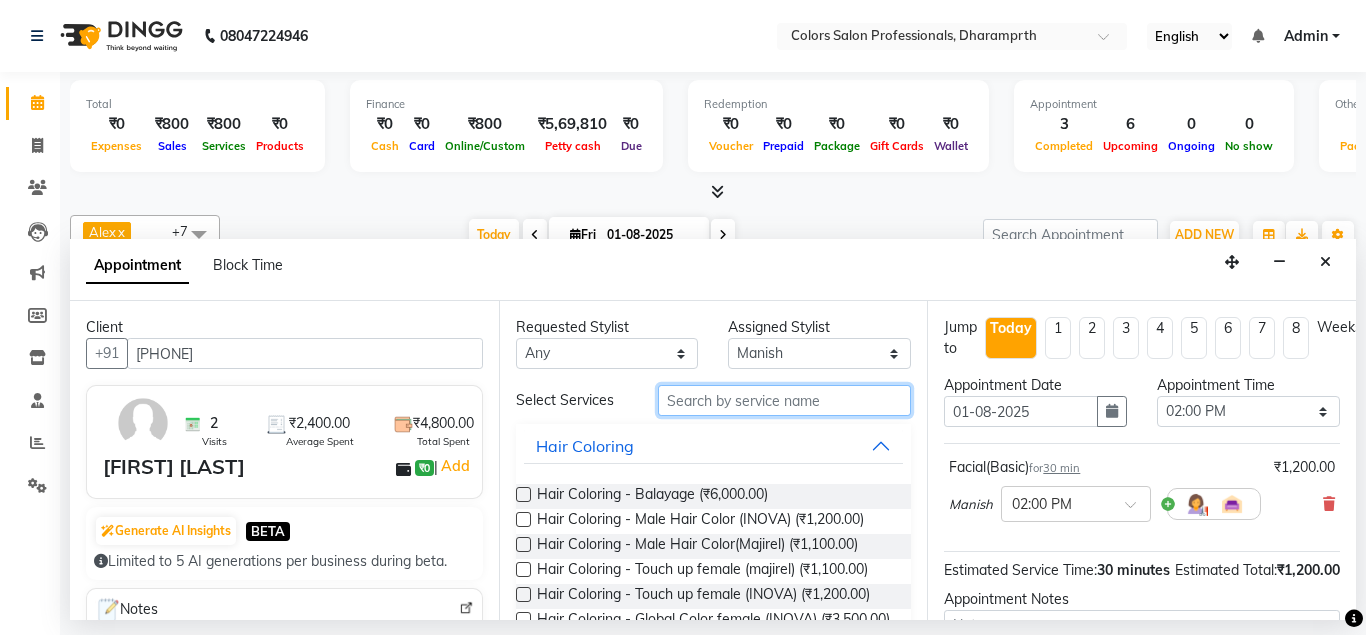 scroll, scrollTop: 228, scrollLeft: 0, axis: vertical 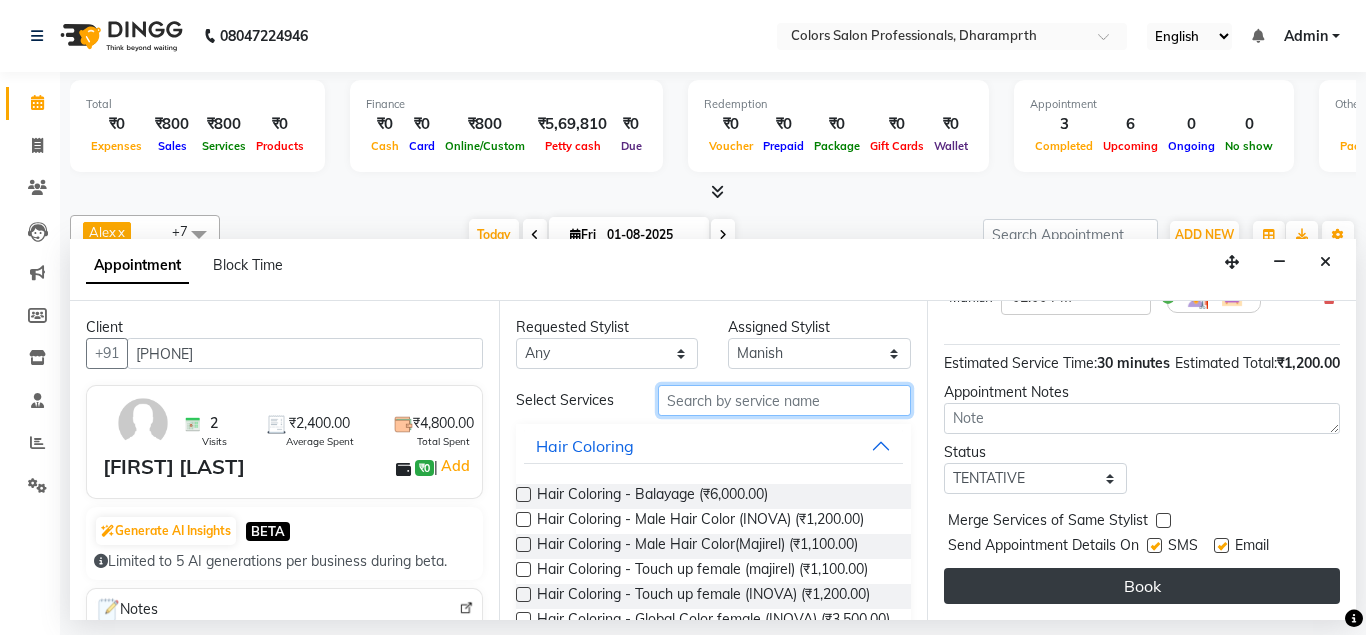 type 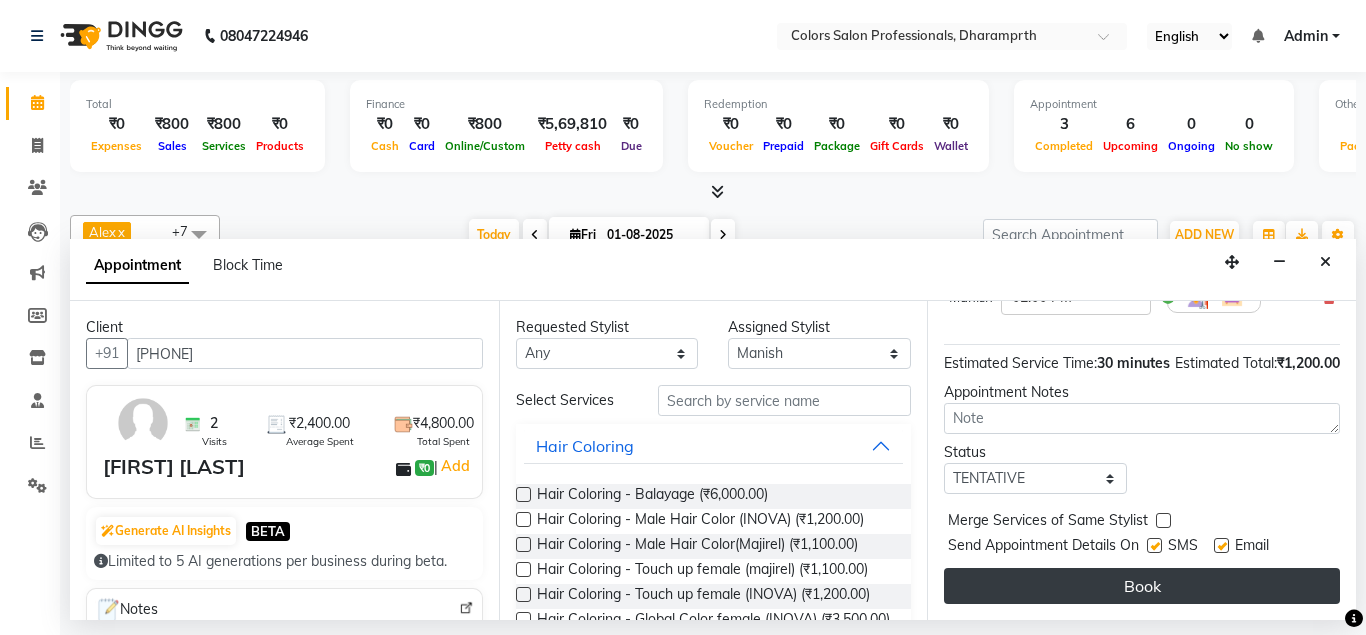click on "Book" at bounding box center [1142, 586] 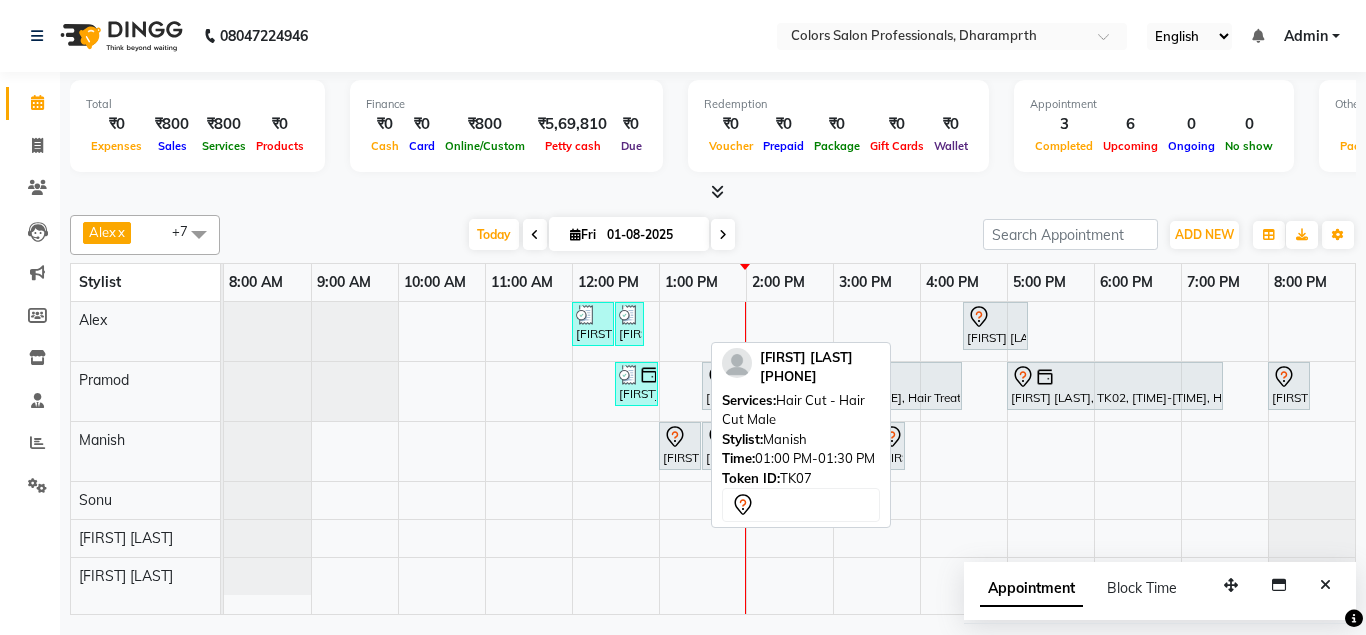 click 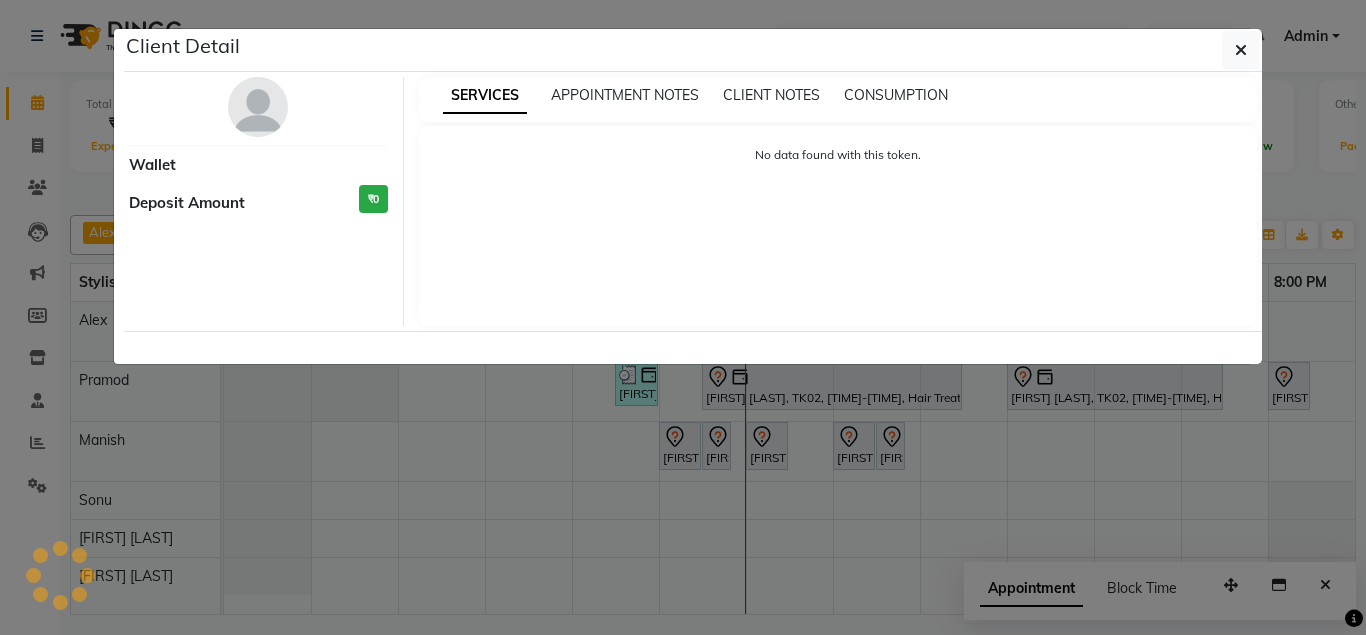 select on "7" 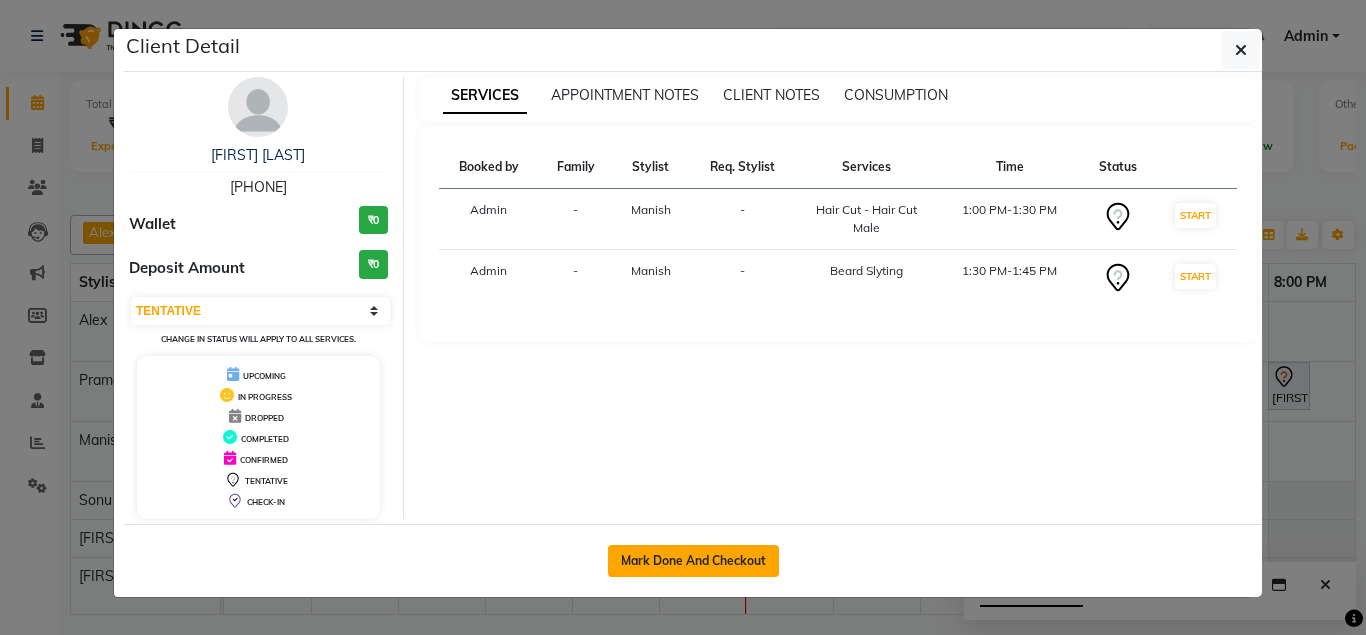 click on "Mark Done And Checkout" 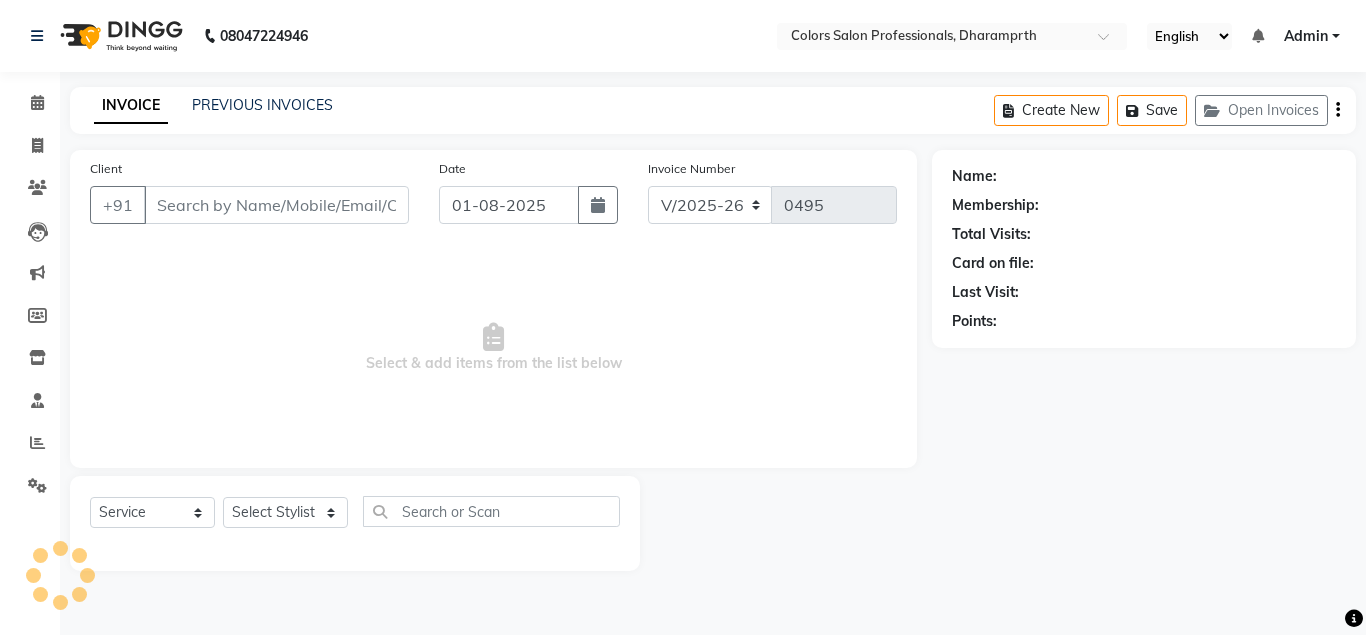 type on "[PHONE]" 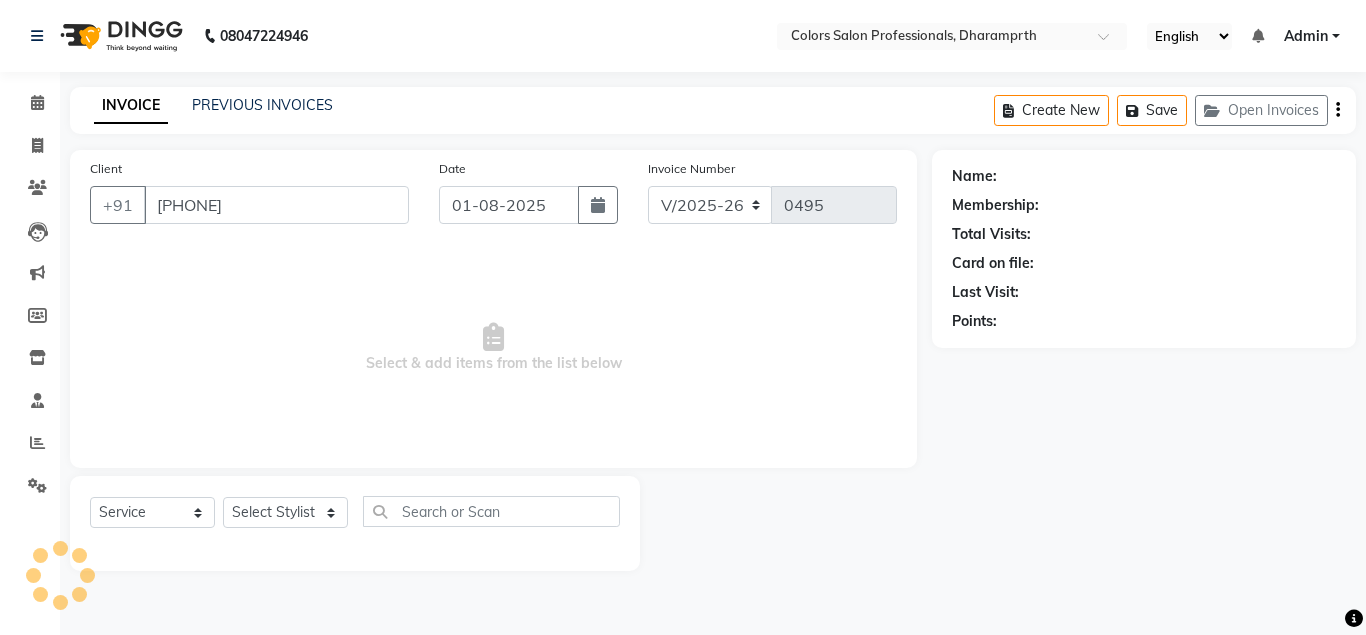 select on "60230" 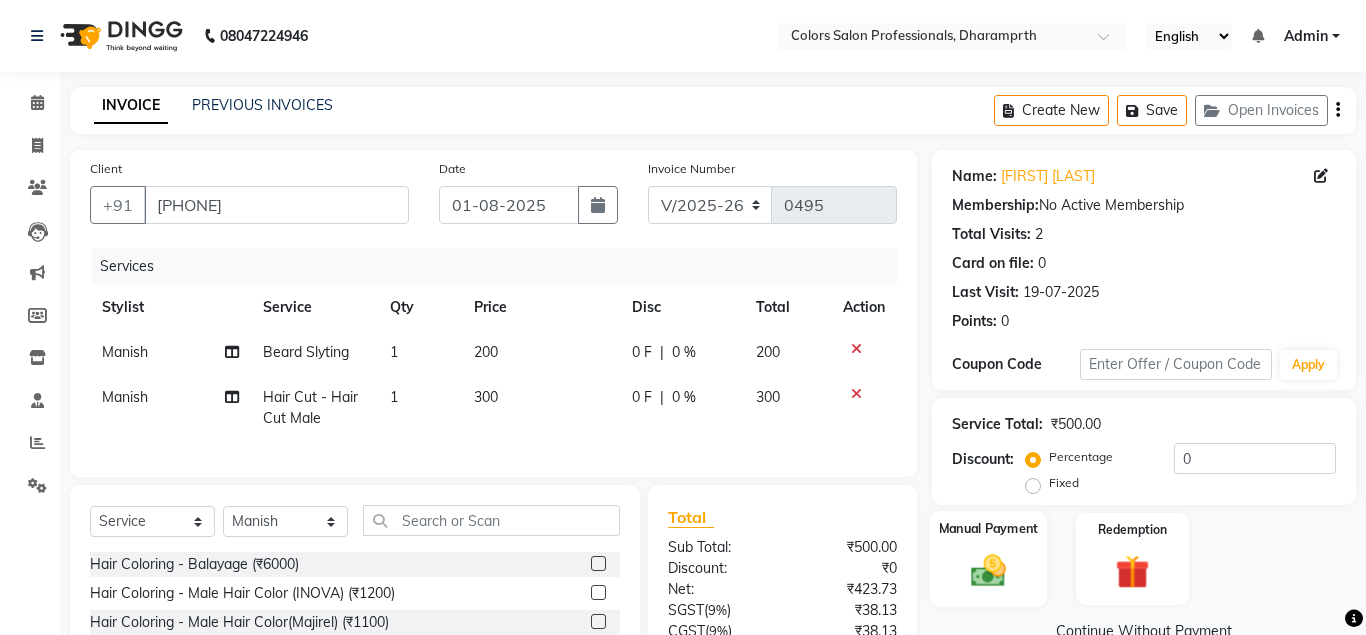 click 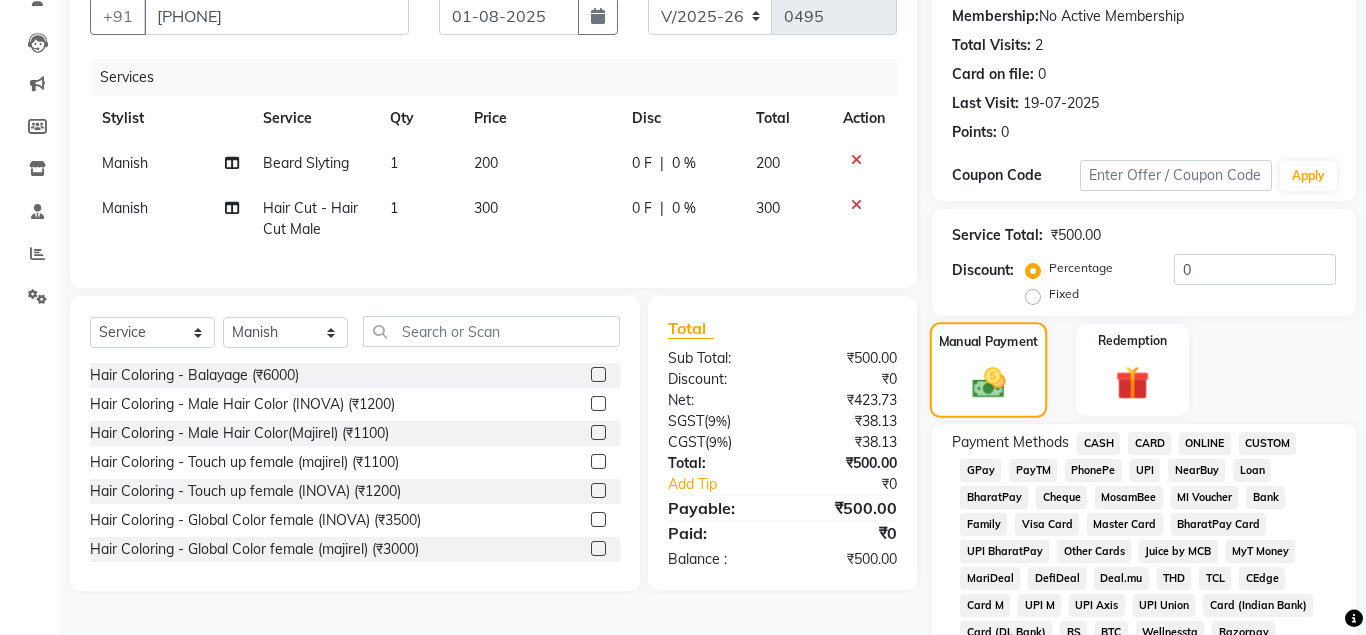 scroll, scrollTop: 204, scrollLeft: 0, axis: vertical 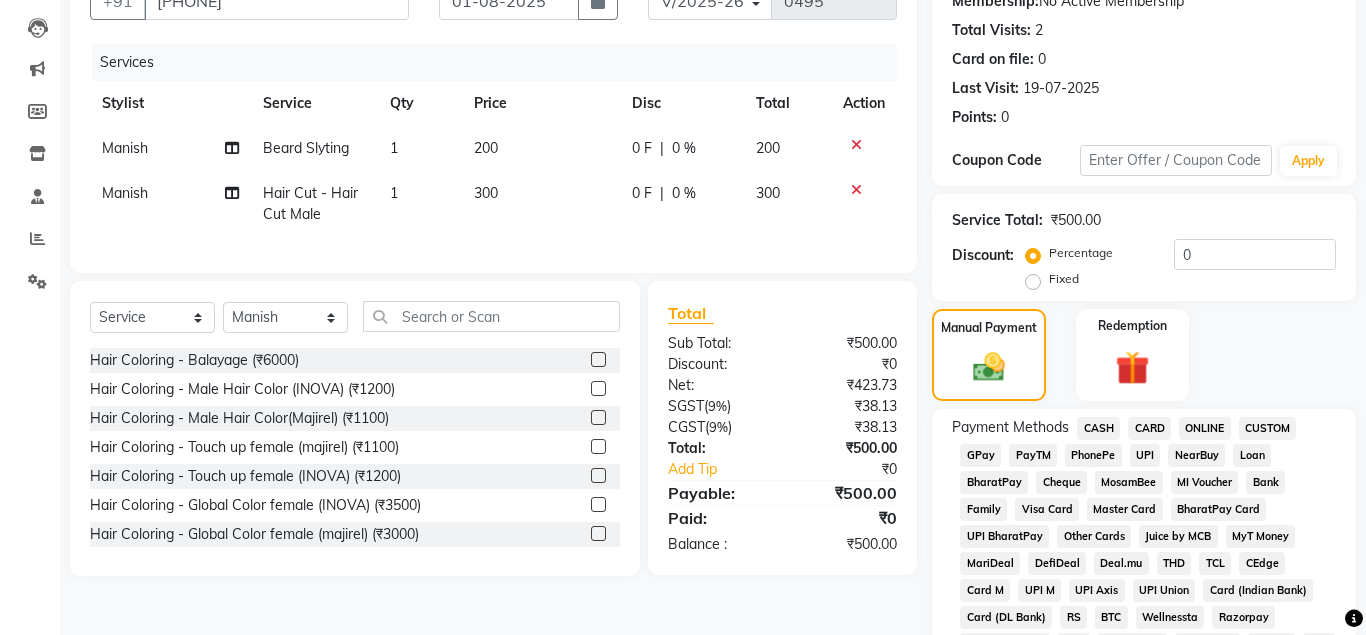 click on "ONLINE" 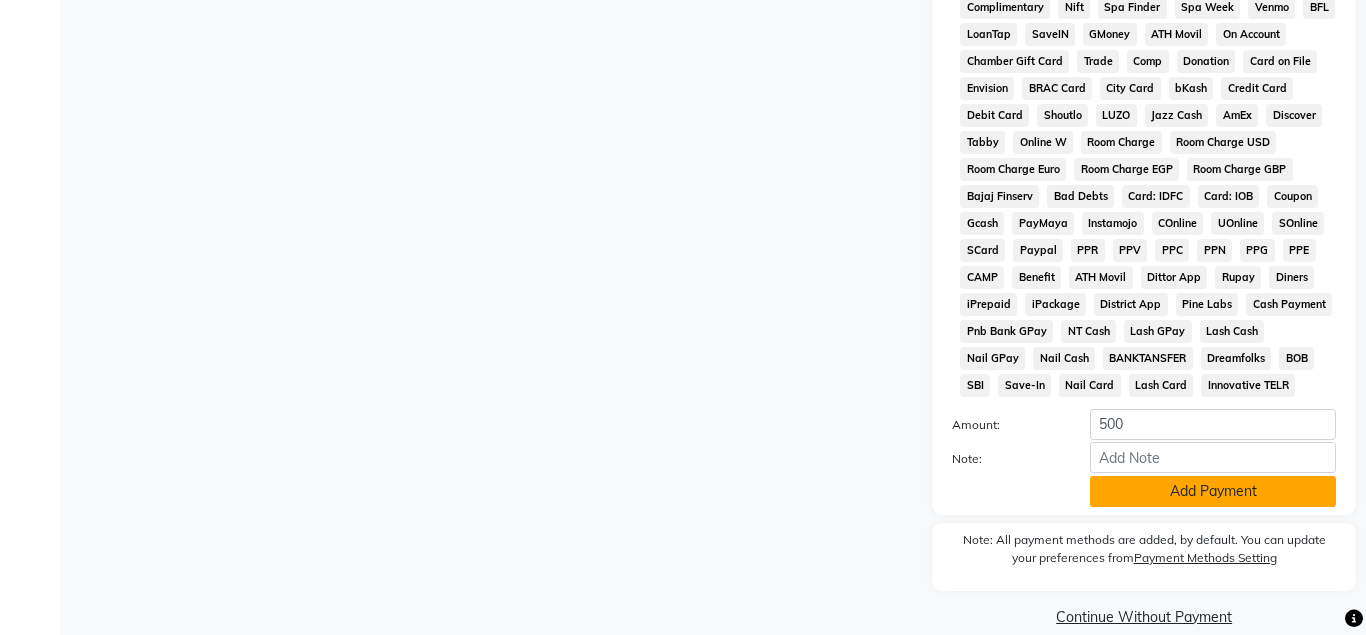 scroll, scrollTop: 867, scrollLeft: 0, axis: vertical 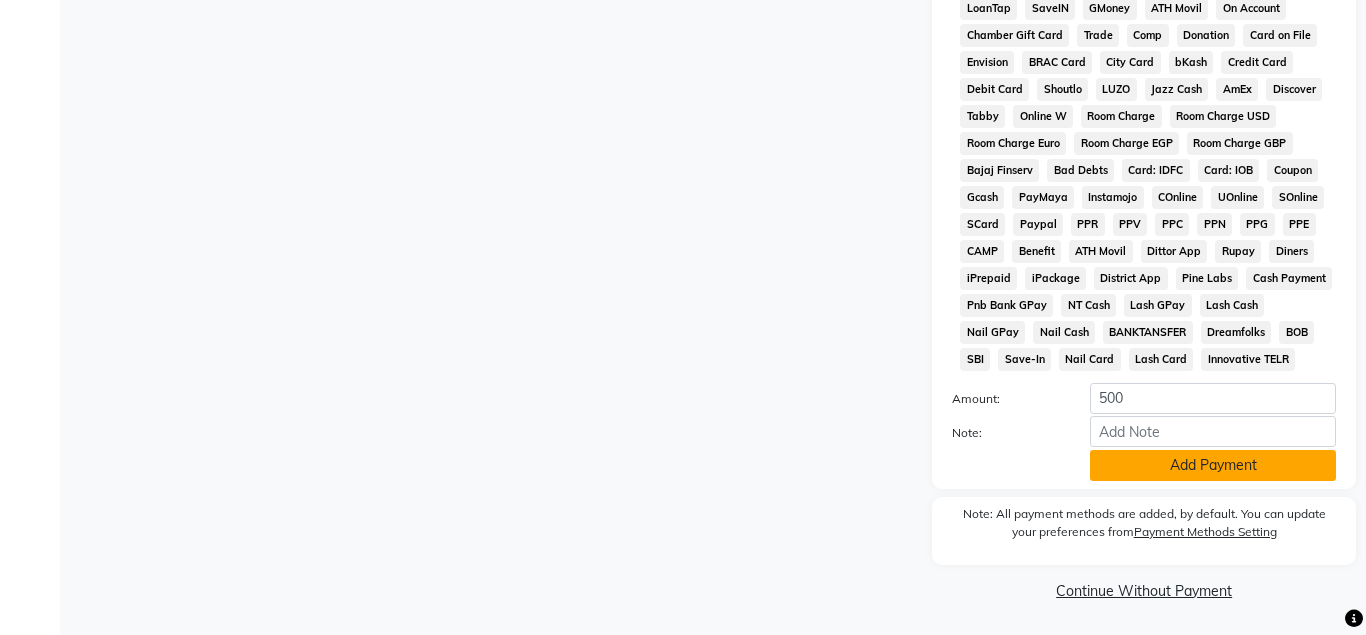 click on "Add Payment" 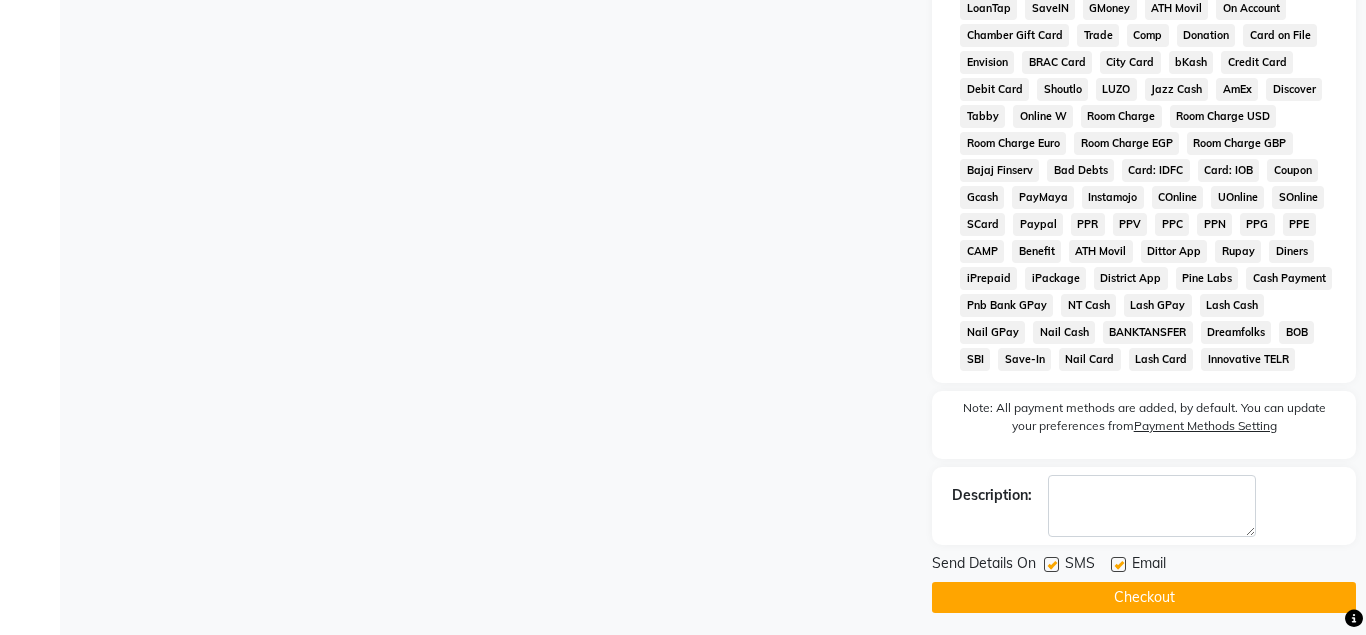 click on "Checkout" 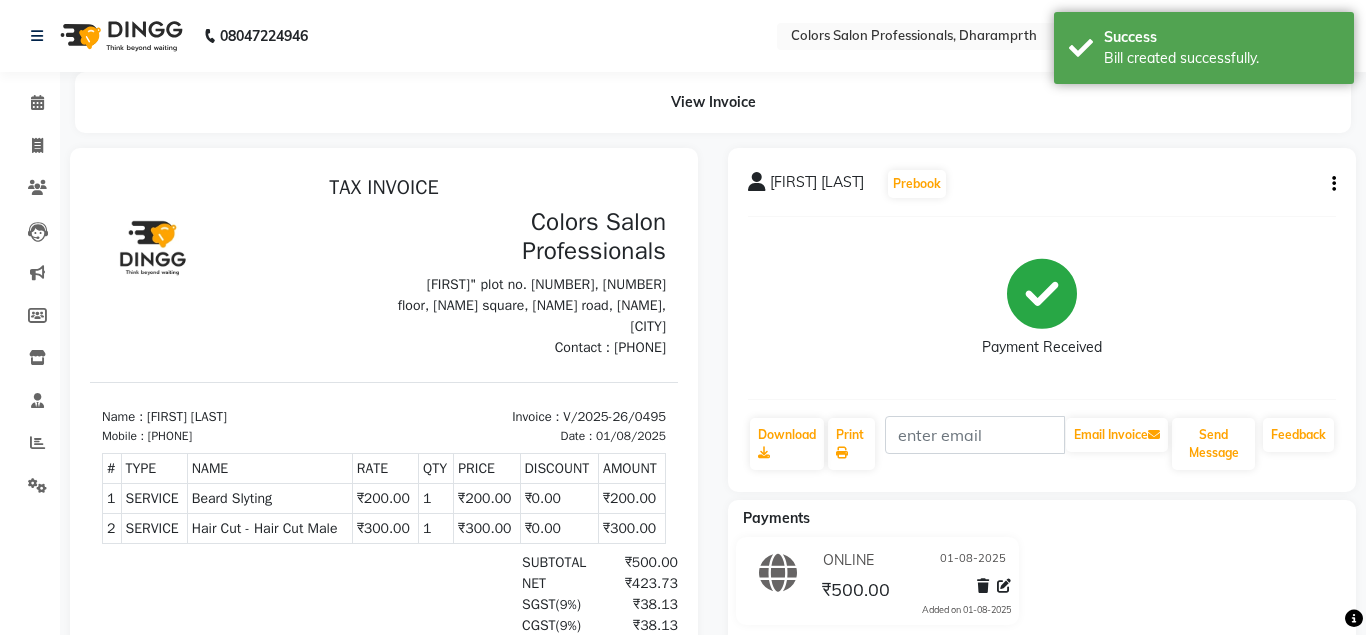 scroll, scrollTop: 0, scrollLeft: 0, axis: both 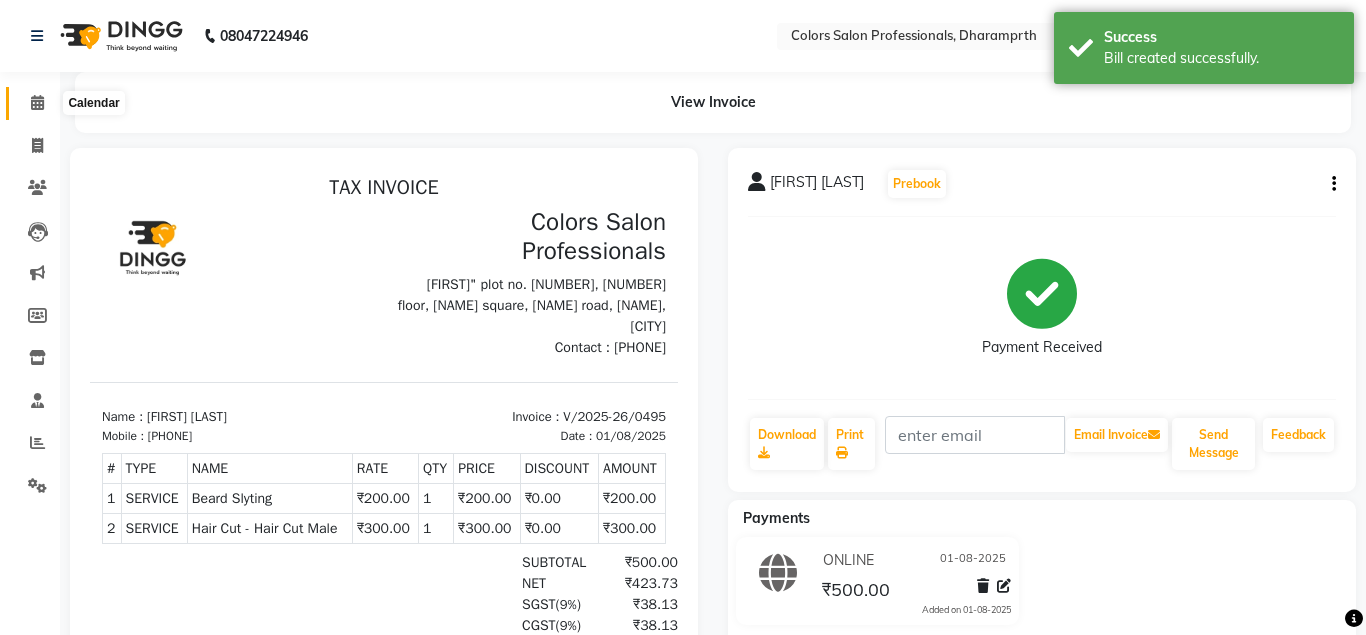 click 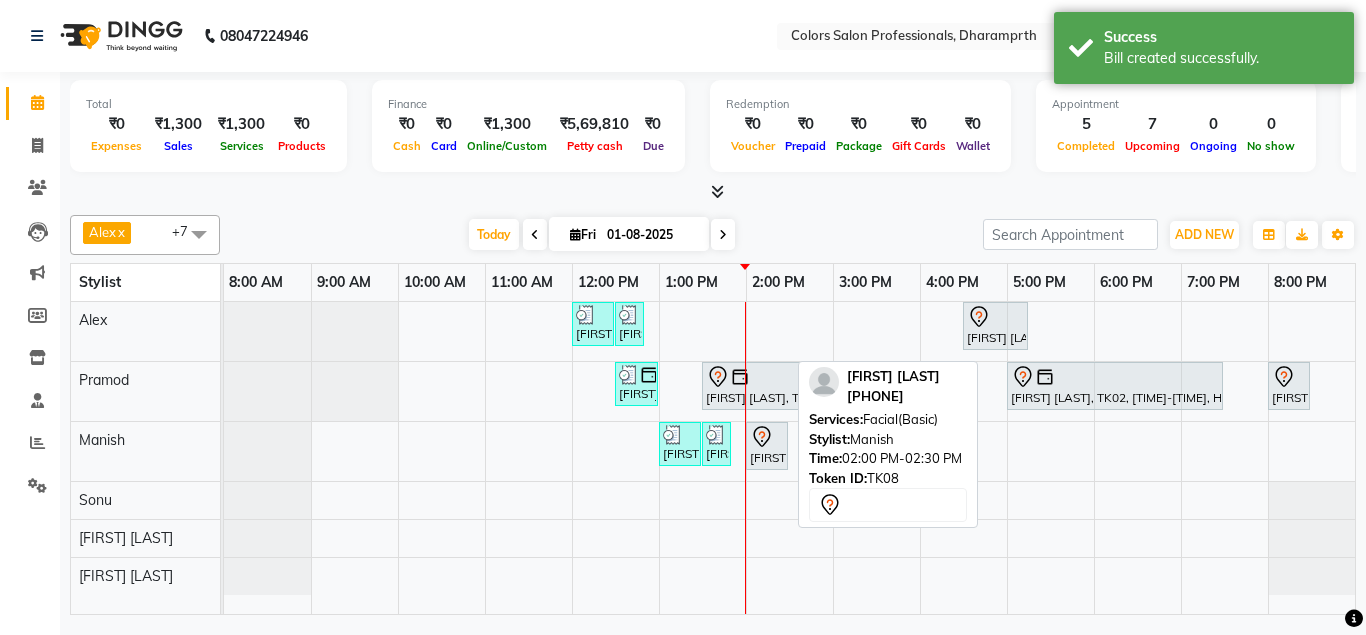 click on "[FIRST] [LAST], TK08, [TIME]-[TIME], Facial(Basic)" at bounding box center [767, 446] 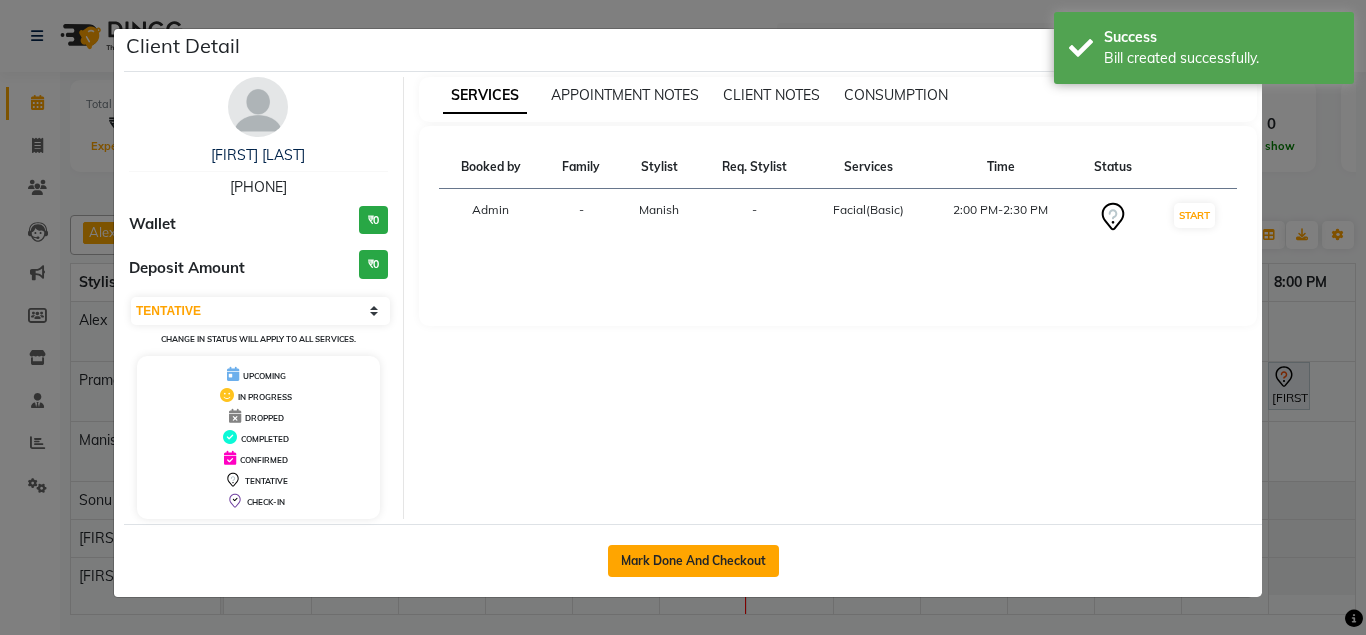 click on "Mark Done And Checkout" 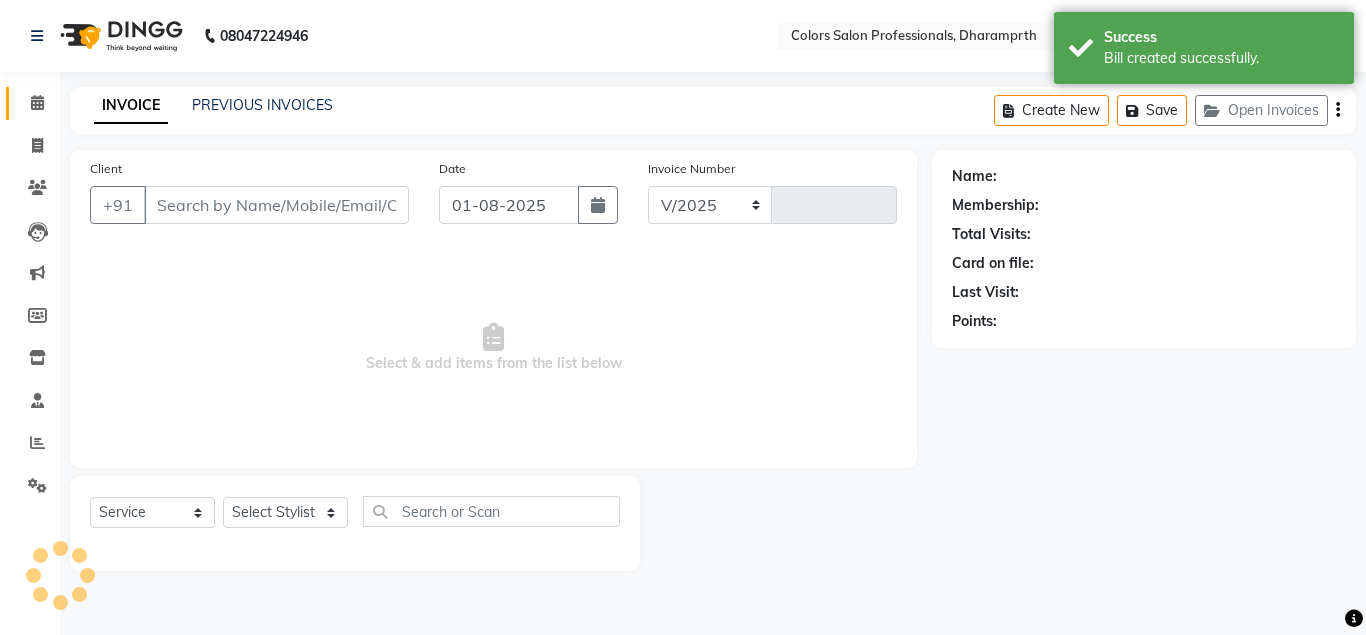 select on "7161" 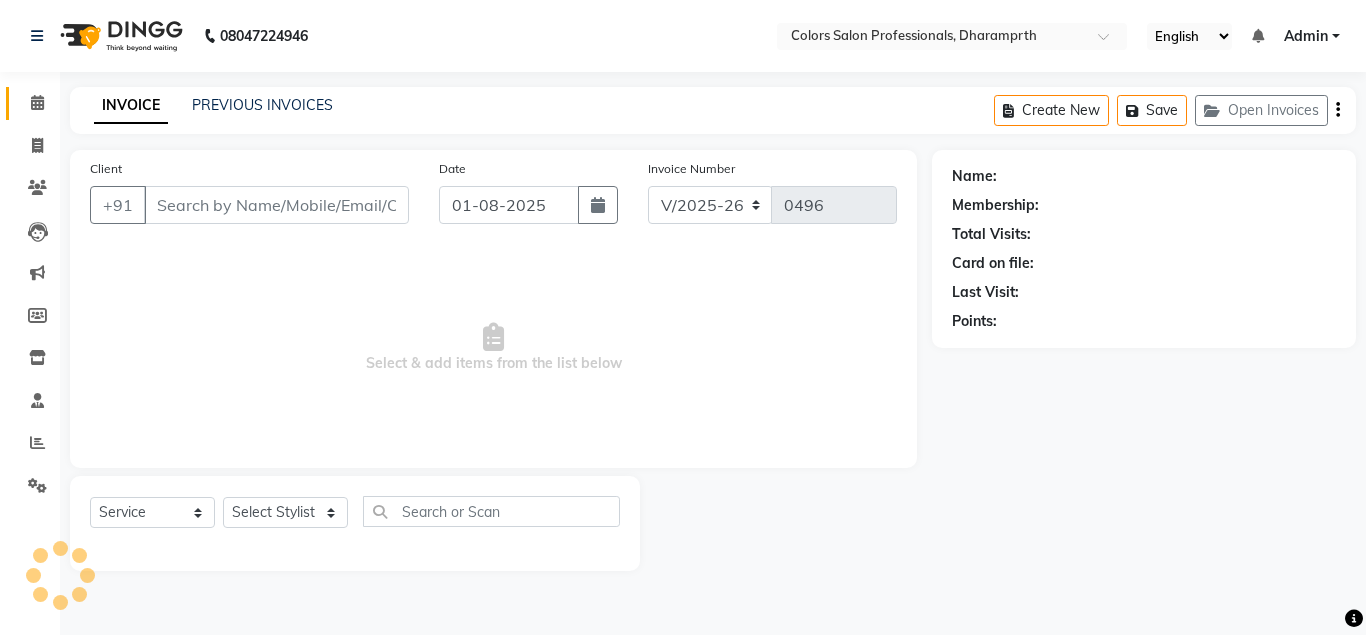 type on "[PHONE]" 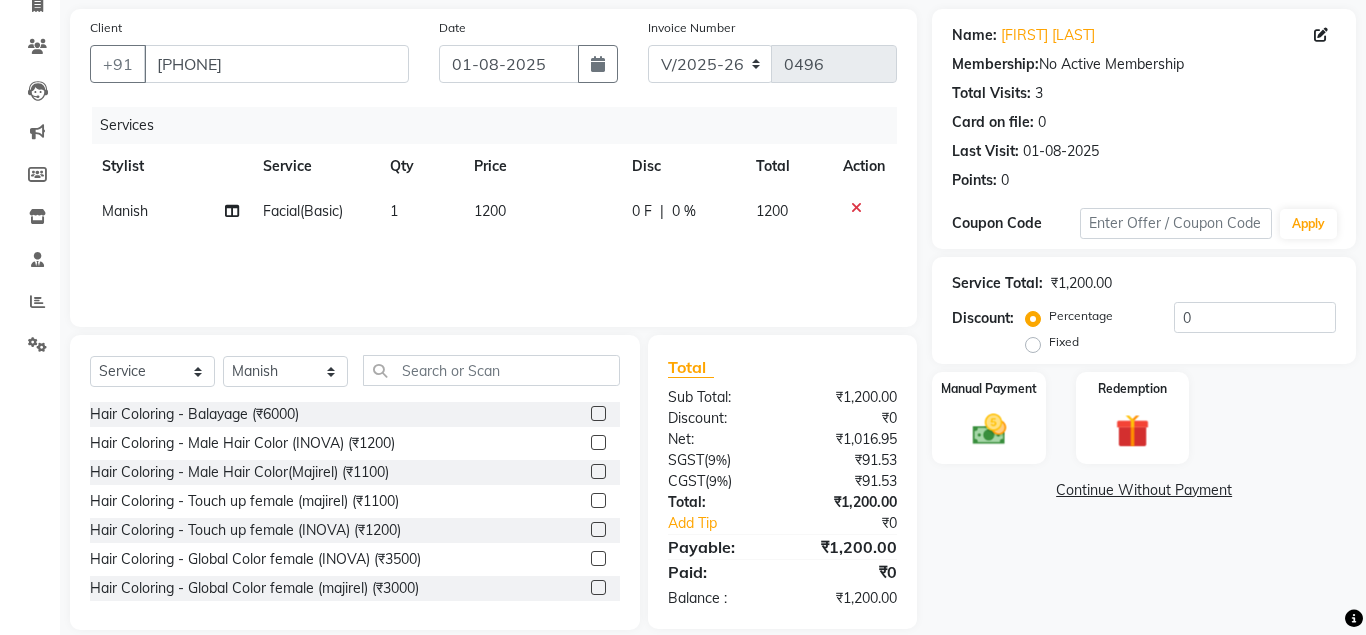 scroll, scrollTop: 166, scrollLeft: 0, axis: vertical 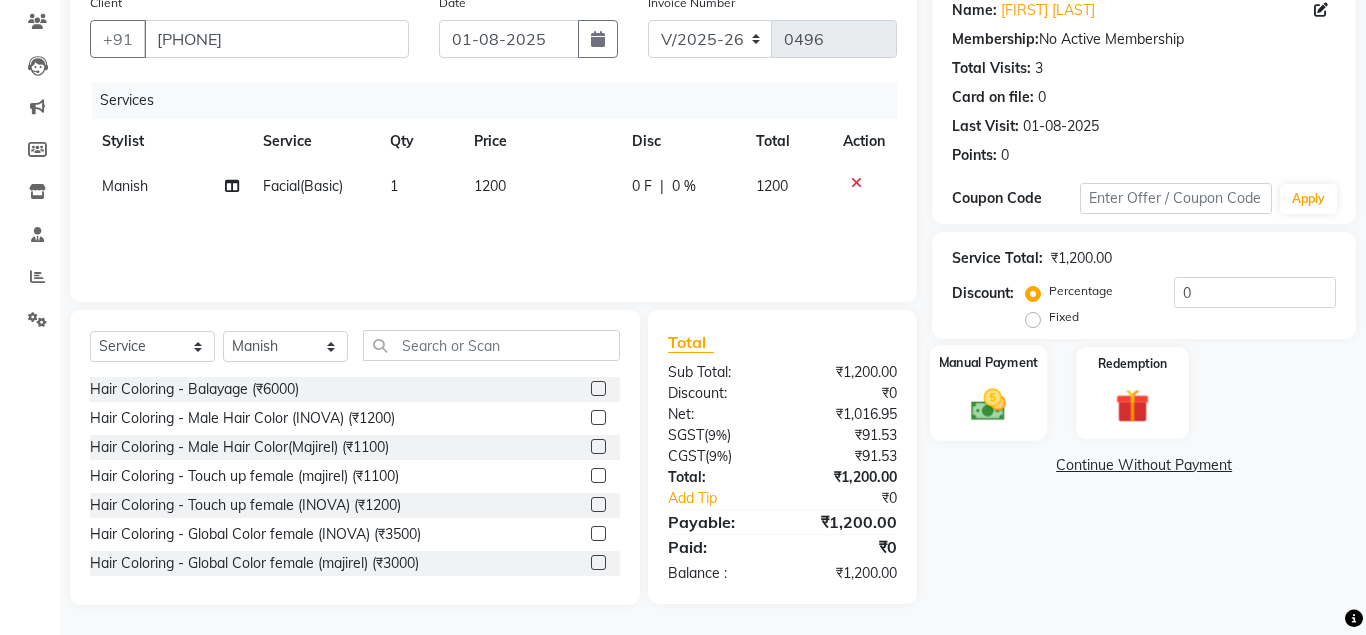 click 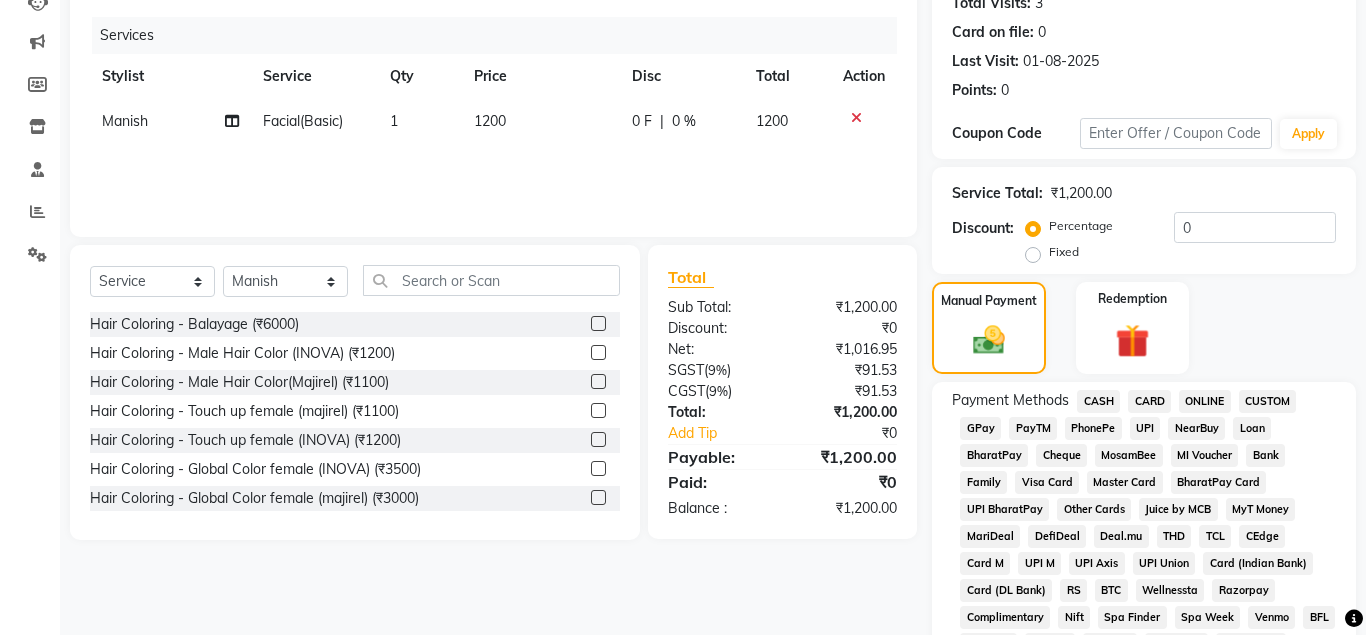 scroll, scrollTop: 268, scrollLeft: 0, axis: vertical 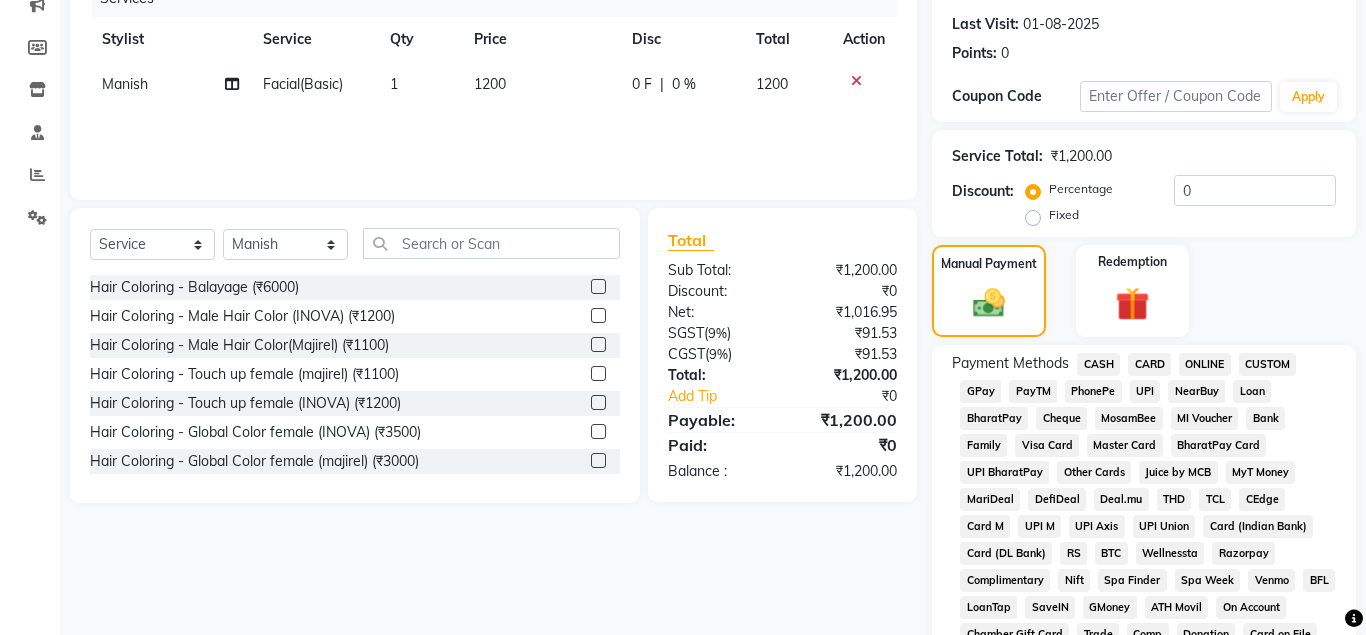 click on "ONLINE" 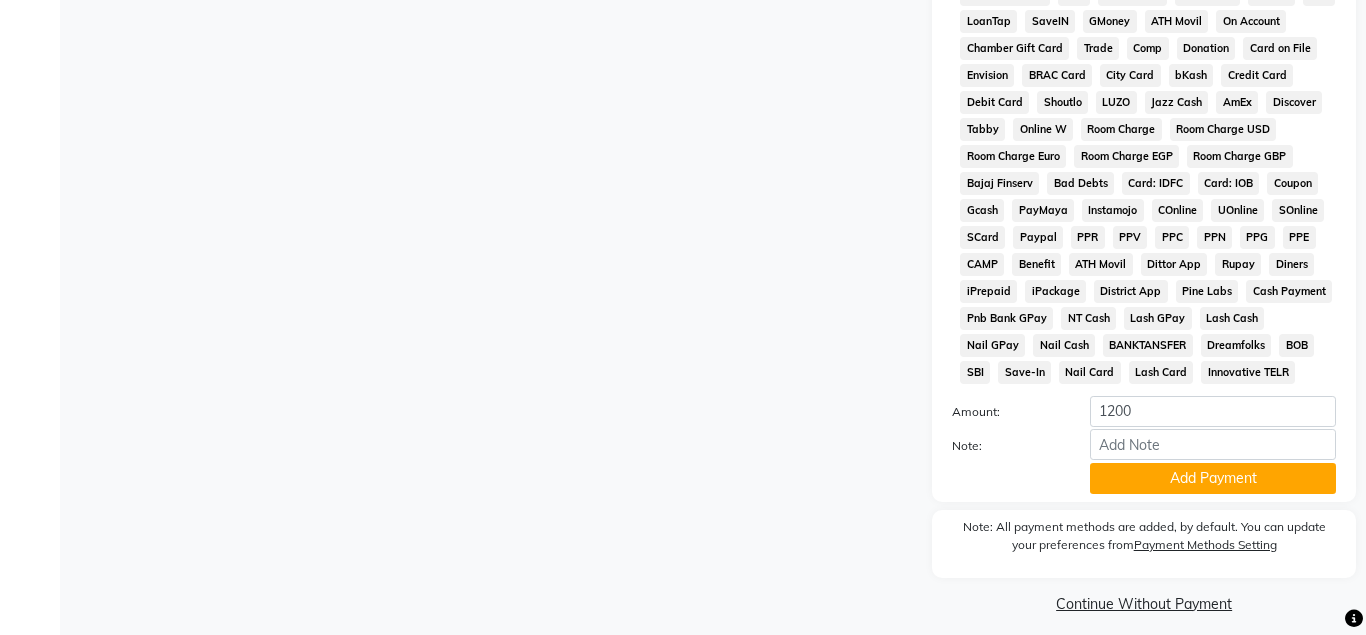 scroll, scrollTop: 867, scrollLeft: 0, axis: vertical 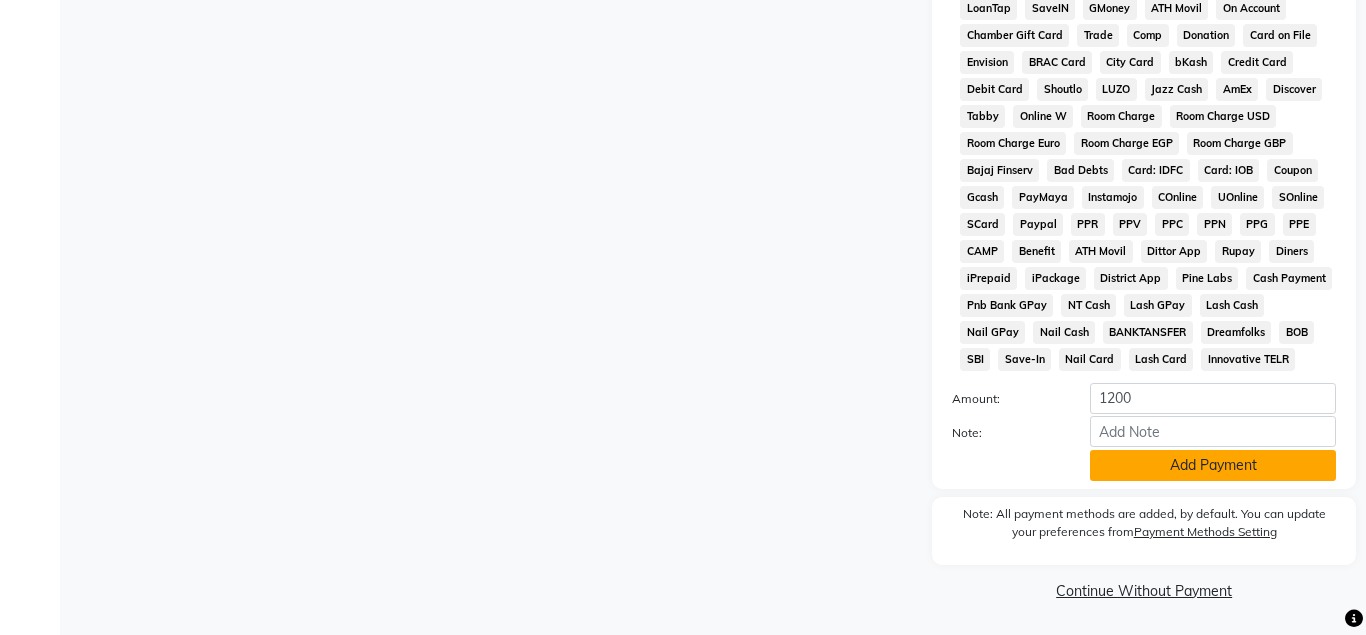click on "Add Payment" 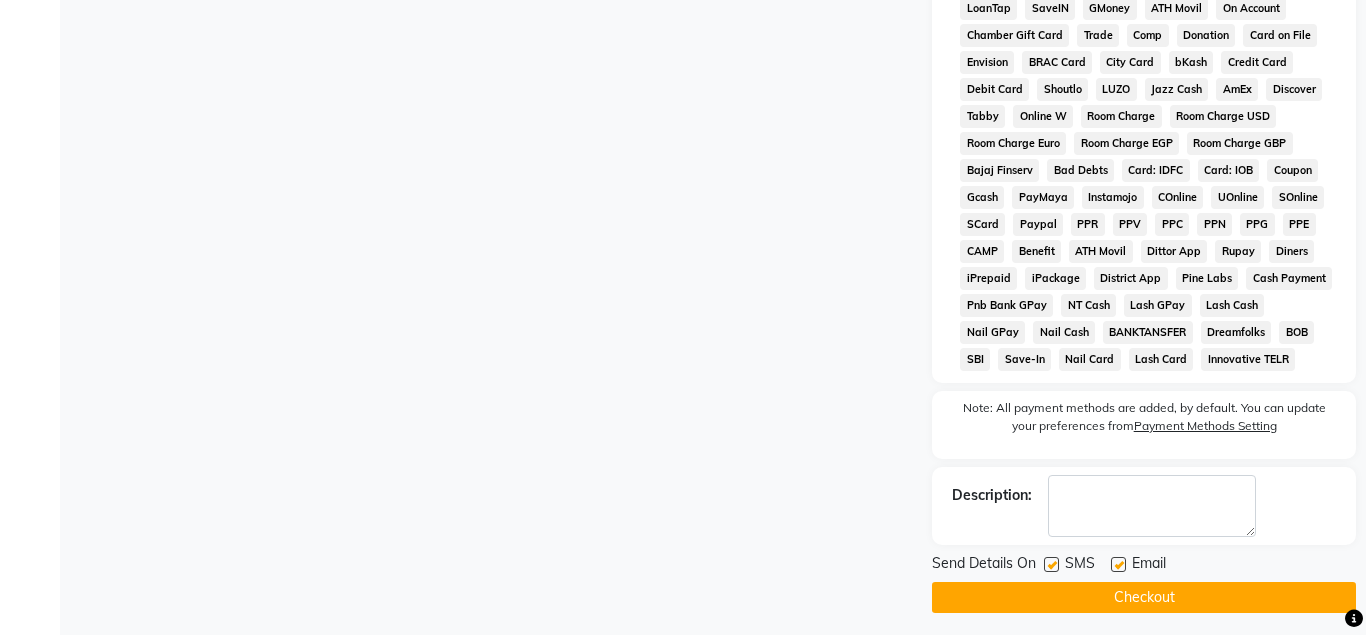 click on "Checkout" 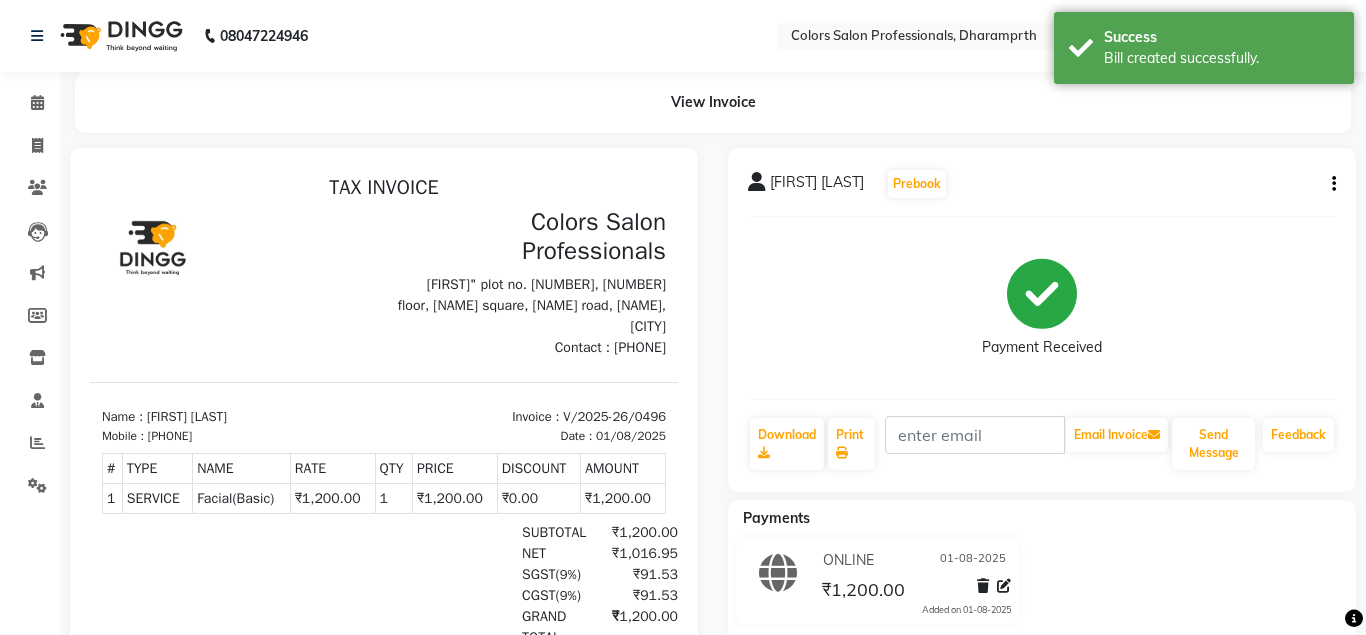 scroll, scrollTop: 0, scrollLeft: 0, axis: both 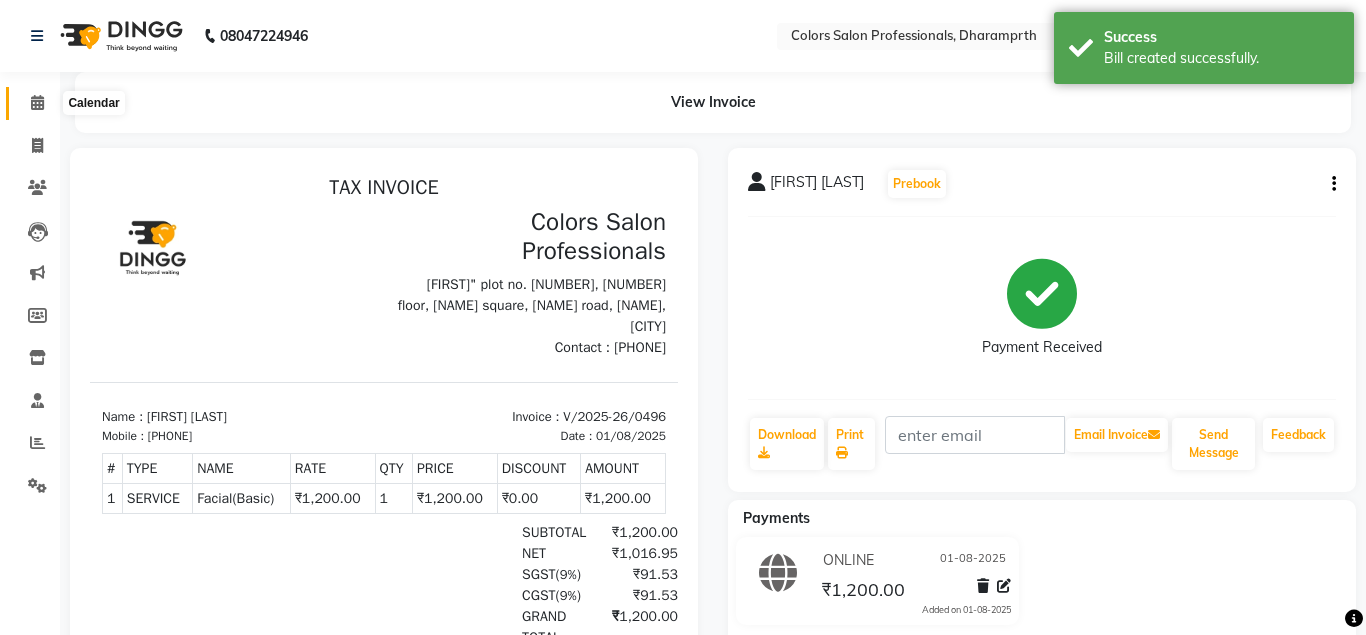 click 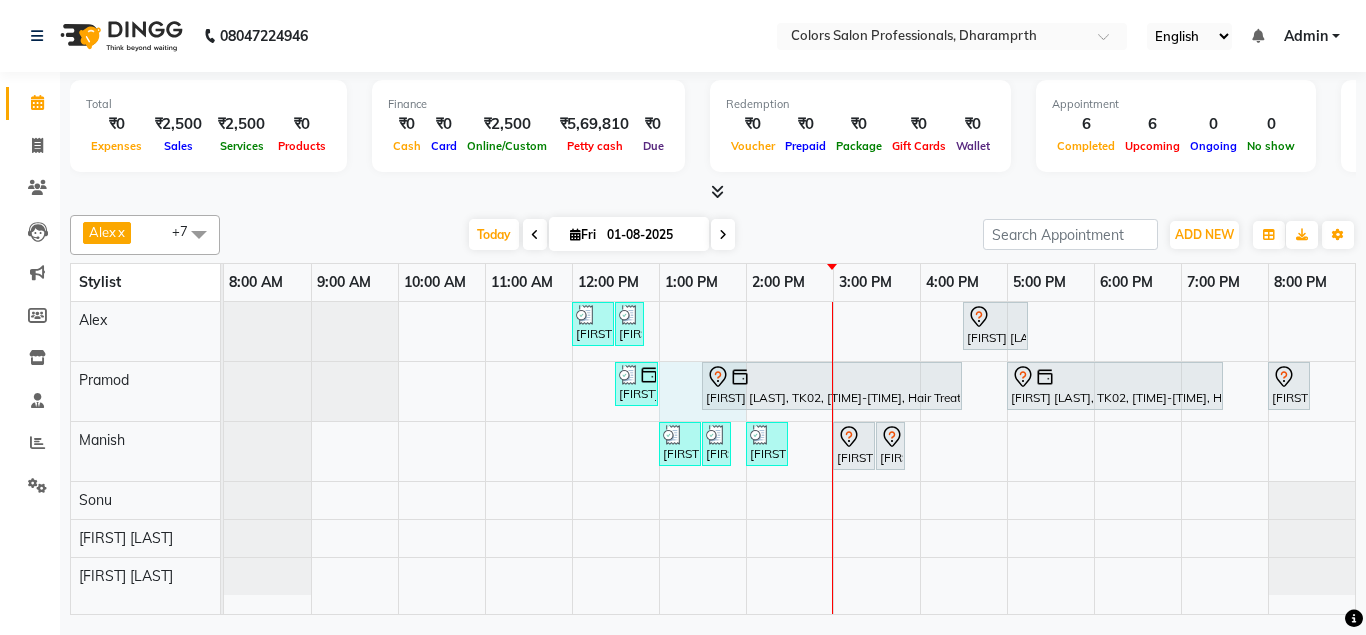 click on "[FIRST] [LAST], TK05, [TIME]-[TIME], Hair Cut - Hair Cut Male     [FIRST] [LAST], TK05, [TIME]-[TIME], Beard Slyting             [FIRST] [LAST], TK01, [TIME]-[TIME], Hair Coloring - Touch up female (INOVA)     [FIRST] [LAST], TK04, [TIME]-[TIME], Hair Cut - Hair Cut Male             [FIRST] [LAST], TK02, [TIME]-[TIME], Hair Treatment - Botox (Copacabana)             [FIRST] [LAST], TK02, [TIME]-[TIME], Hair Coloring - Global Color female (INOVA)             [FIRST] [LAST], TK03, [TIME]-[TIME], Hair Cut - Hair Cut Male             [FIRST] [LAST], TK07, [TIME]-[TIME], Hair Cut - Hair Cut Male             [FIRST] [LAST], TK07, [TIME]-[TIME], Beard Slyting             [FIRST] [LAST], TK08, [TIME]-[TIME], Facial(Basic)             [FIRST] Sir, TK06, [TIME]-[TIME], Hair Cut - Hair Cut Male             [FIRST] Sir, TK06, [TIME]-[TIME], Beard Slyting" at bounding box center (789, 458) 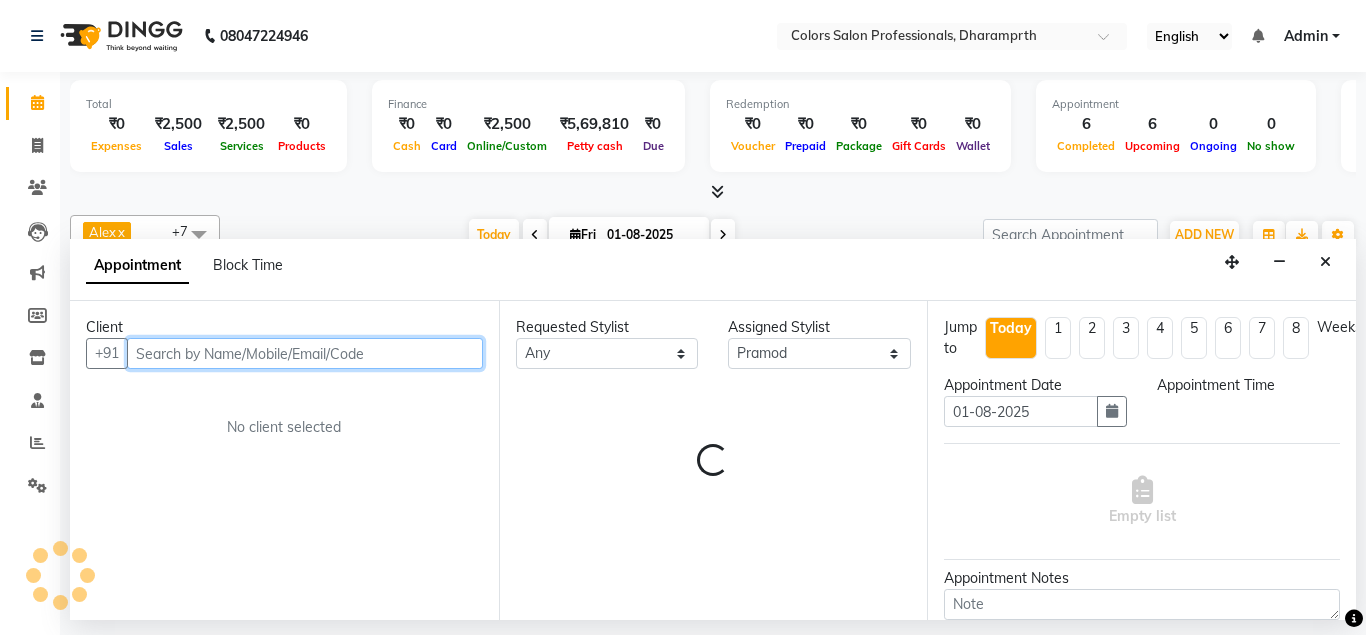 select on "780" 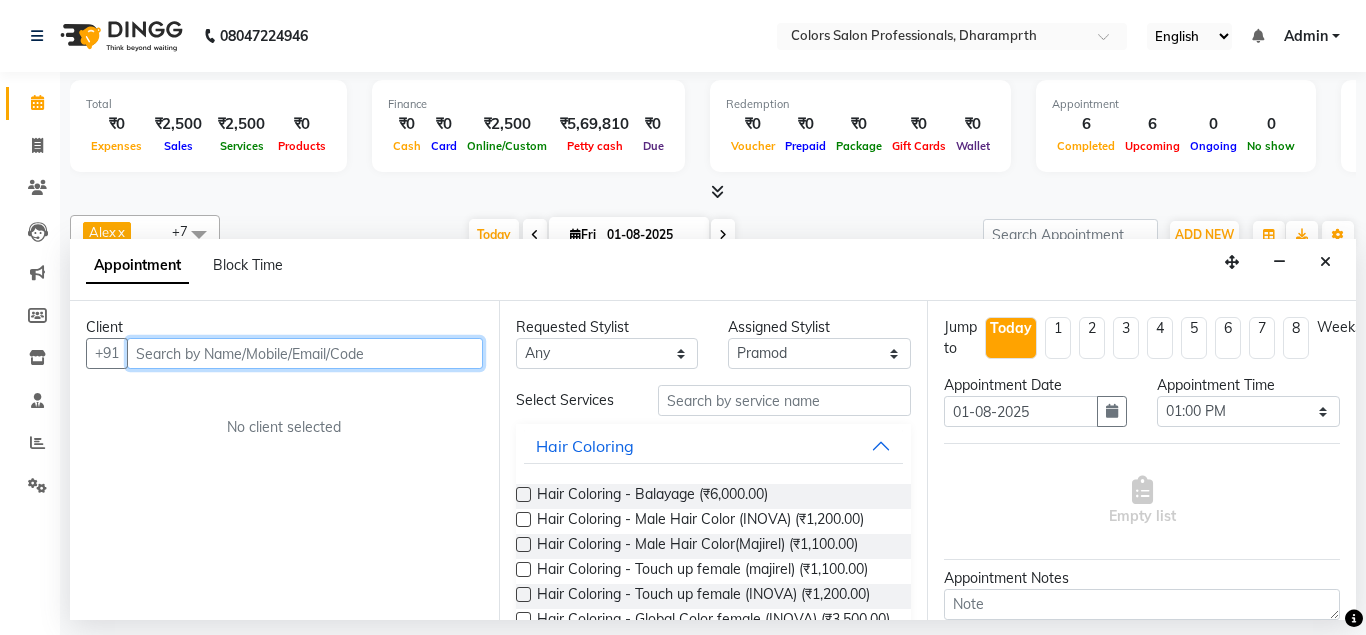 click at bounding box center (305, 353) 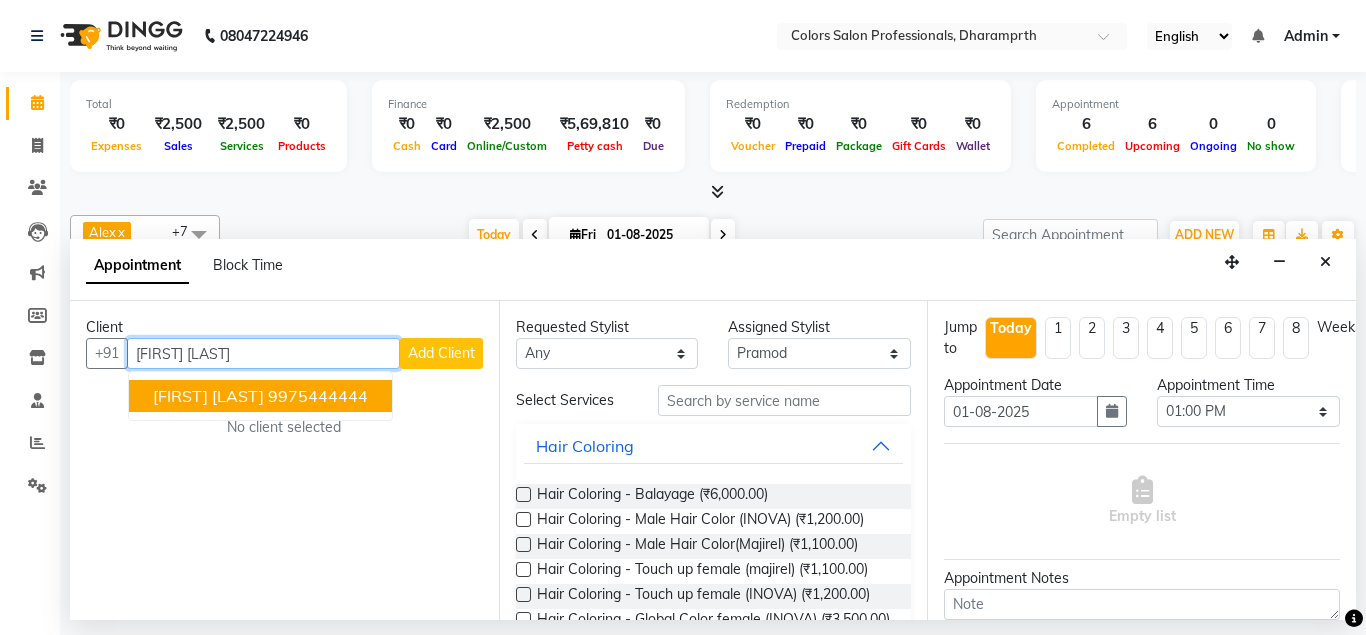 click on "[FIRST] [LAST]" at bounding box center (208, 396) 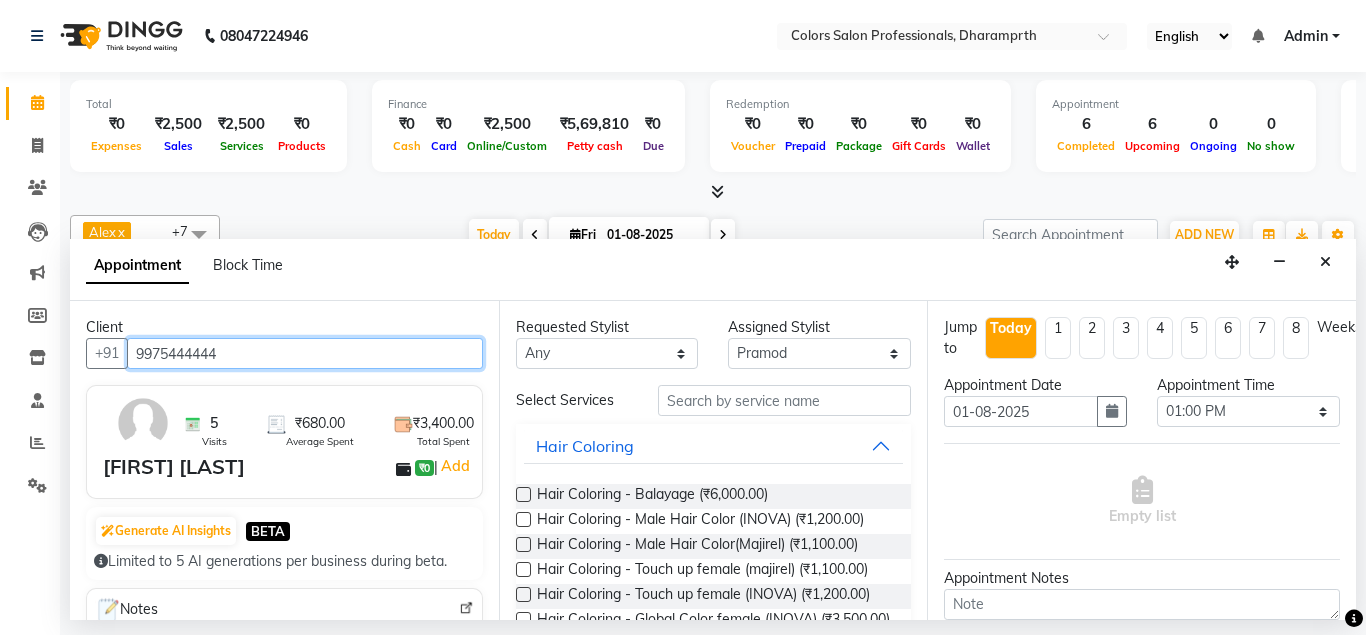 type on "9975444444" 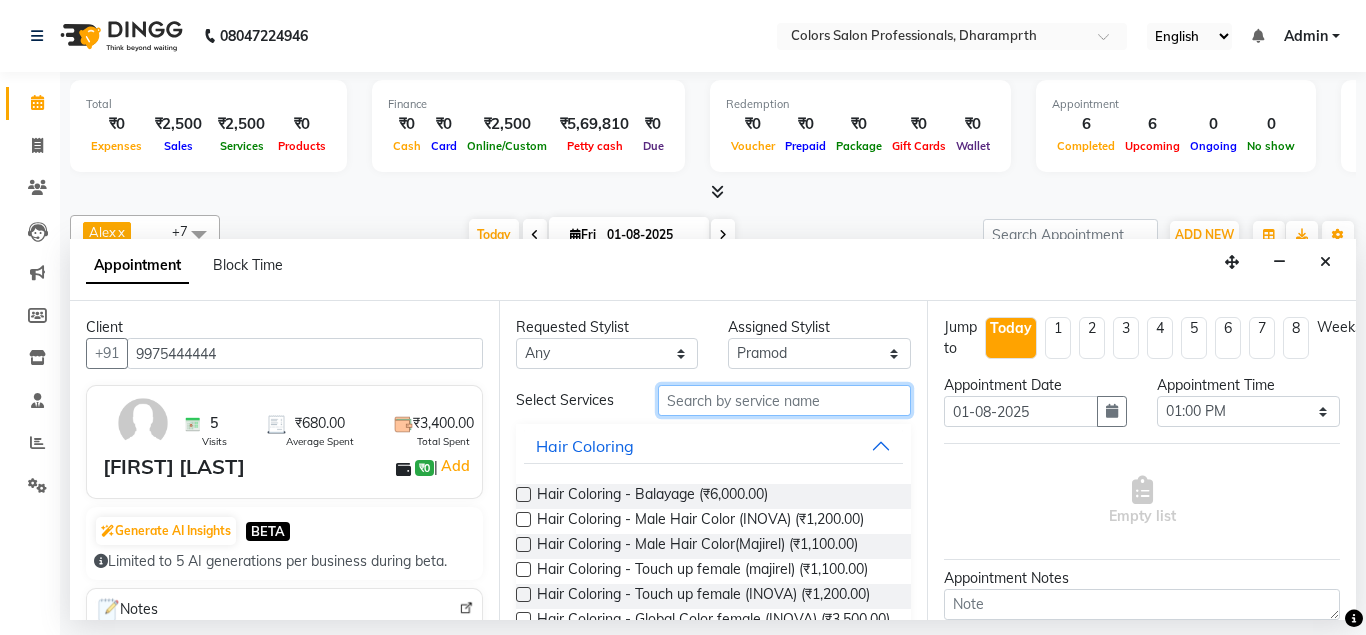 click at bounding box center [785, 400] 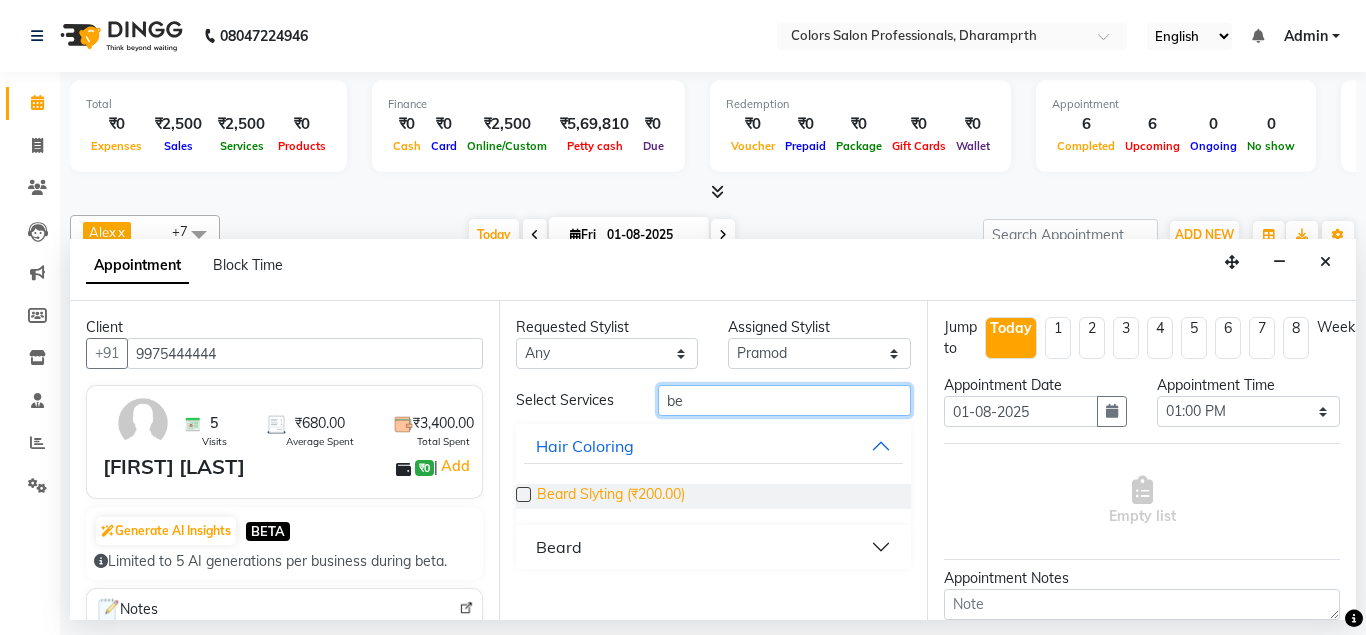 type on "be" 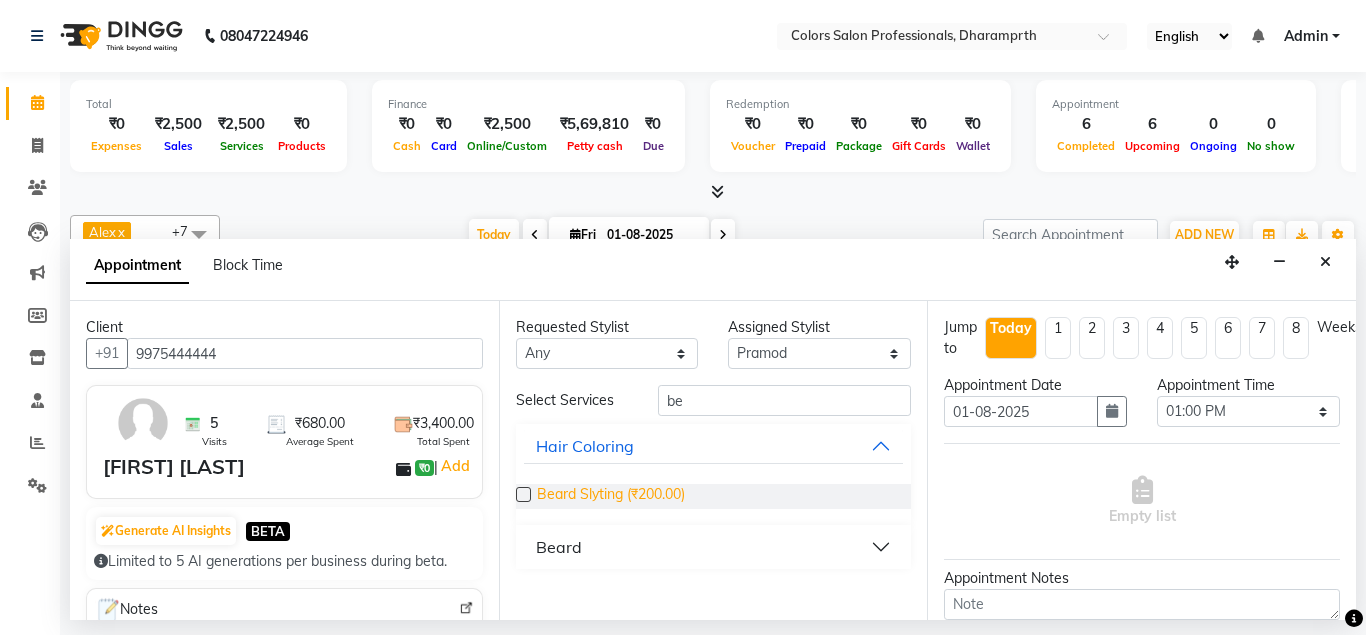 click on "Beard Slyting (₹200.00)" at bounding box center [611, 496] 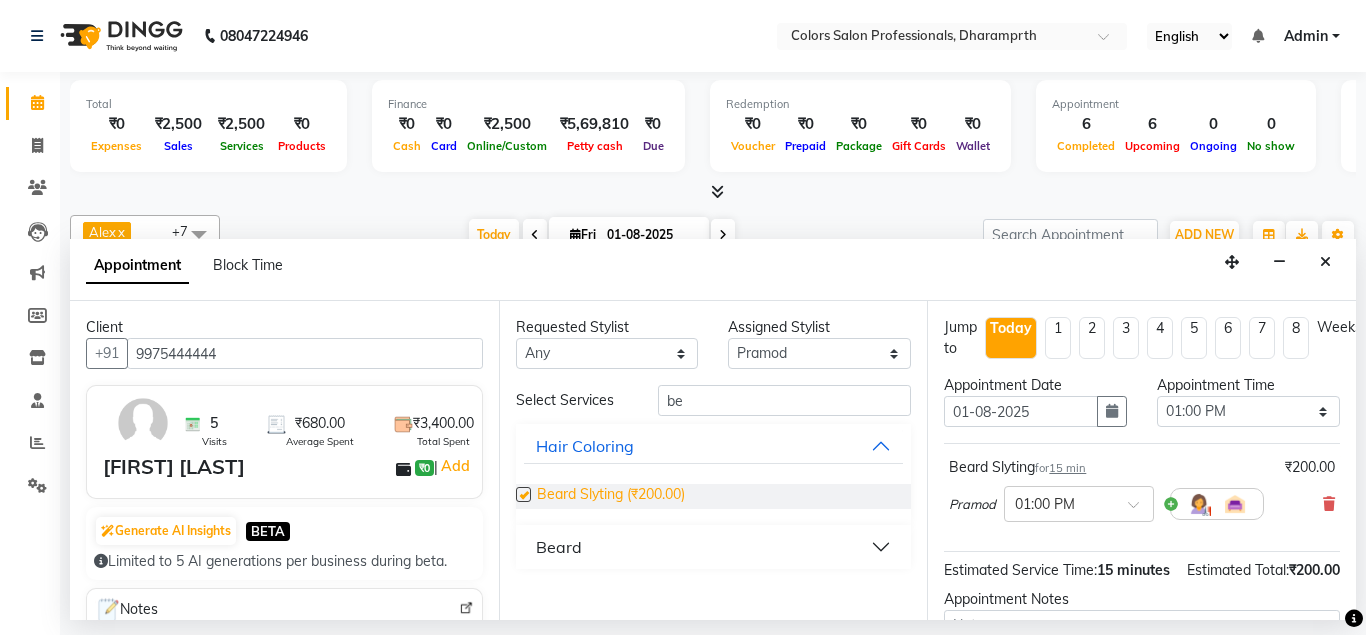 checkbox on "false" 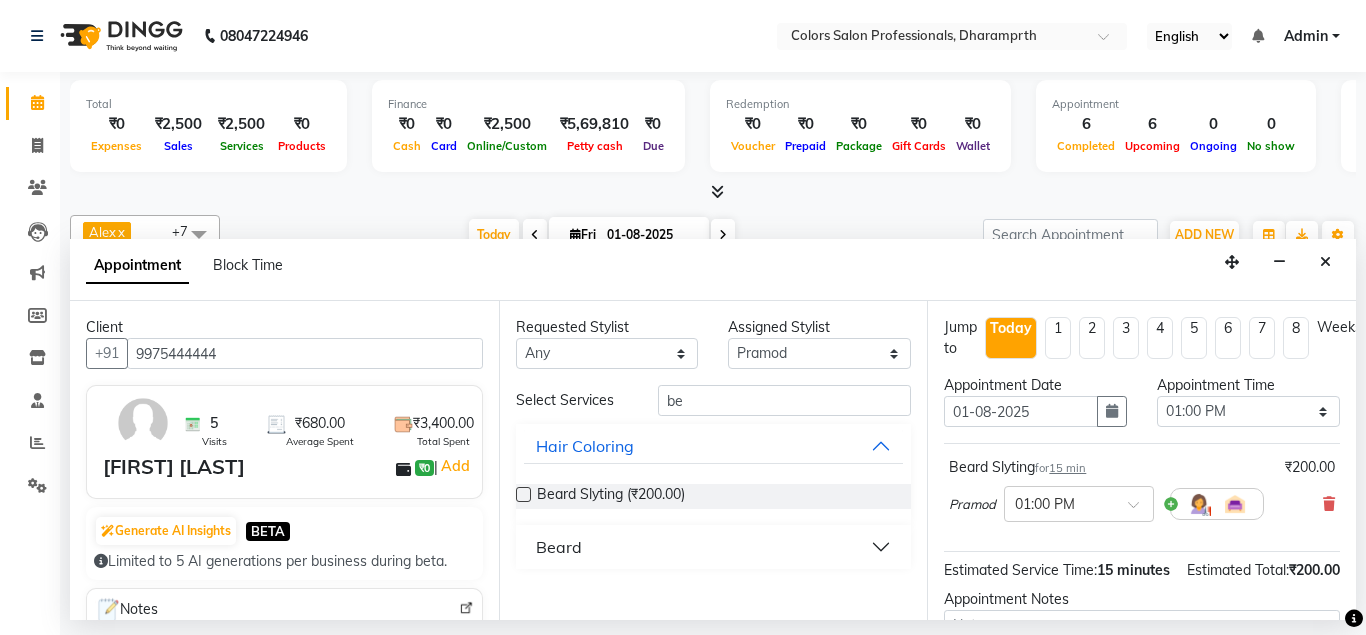 scroll, scrollTop: 207, scrollLeft: 0, axis: vertical 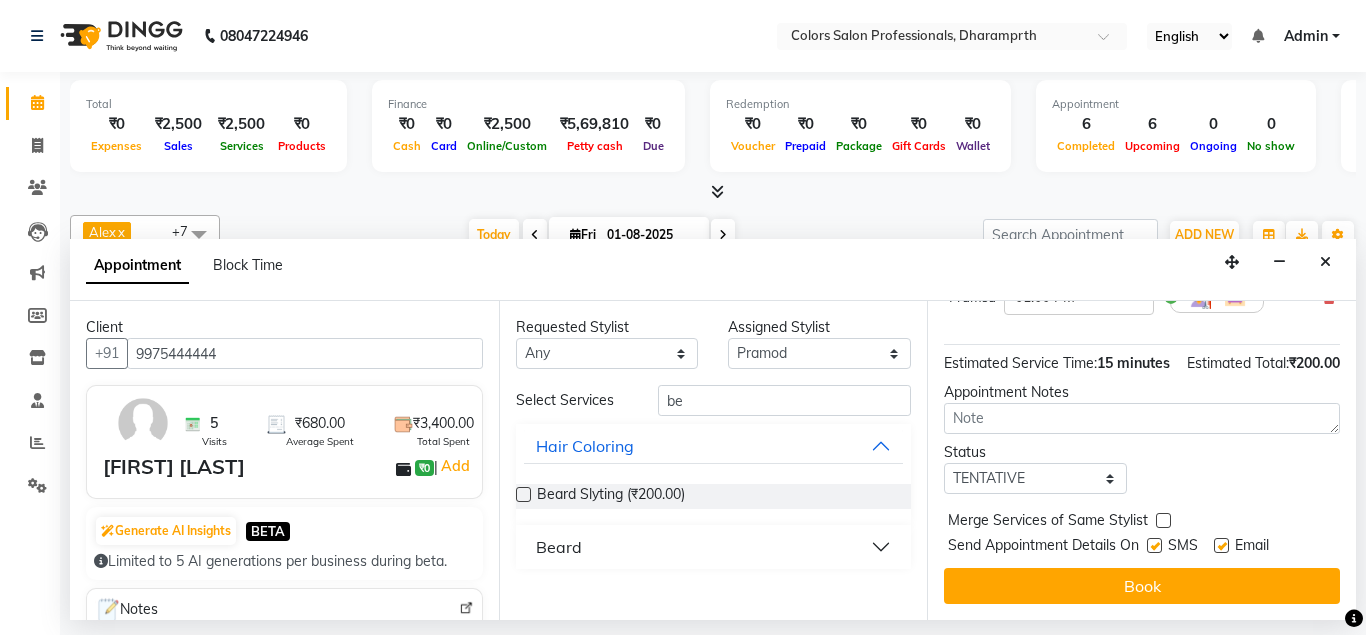 click on "Book" at bounding box center [1142, 586] 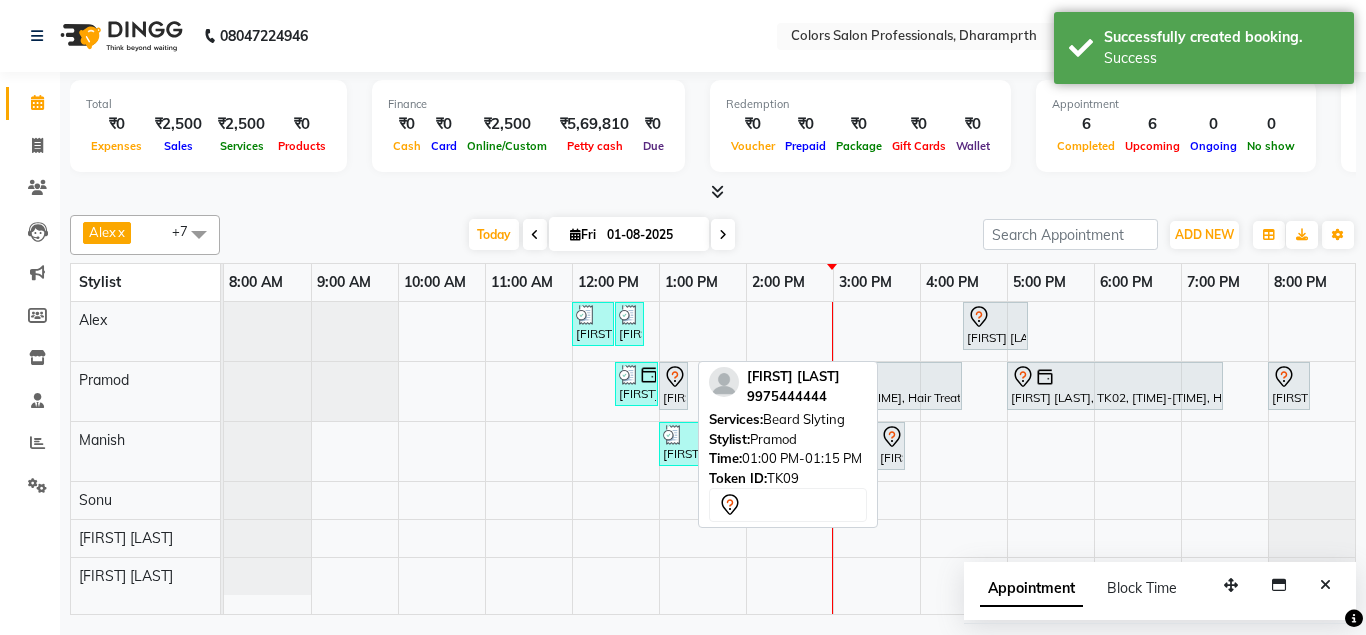 click 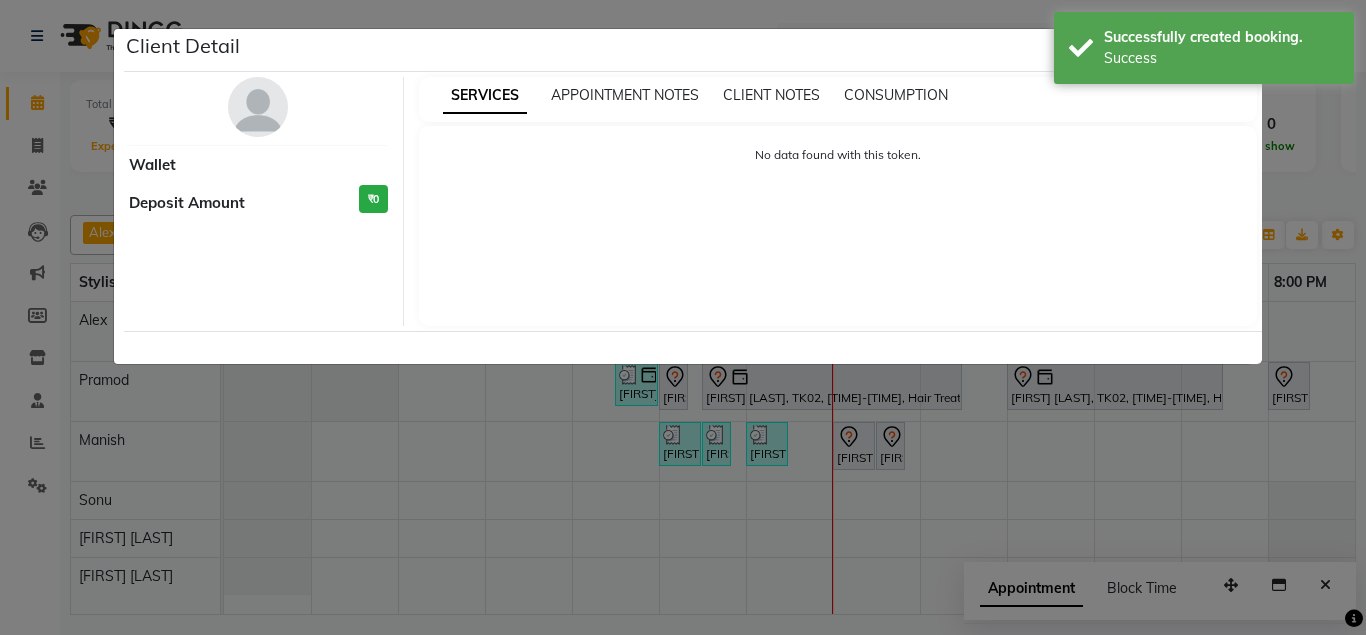 select on "7" 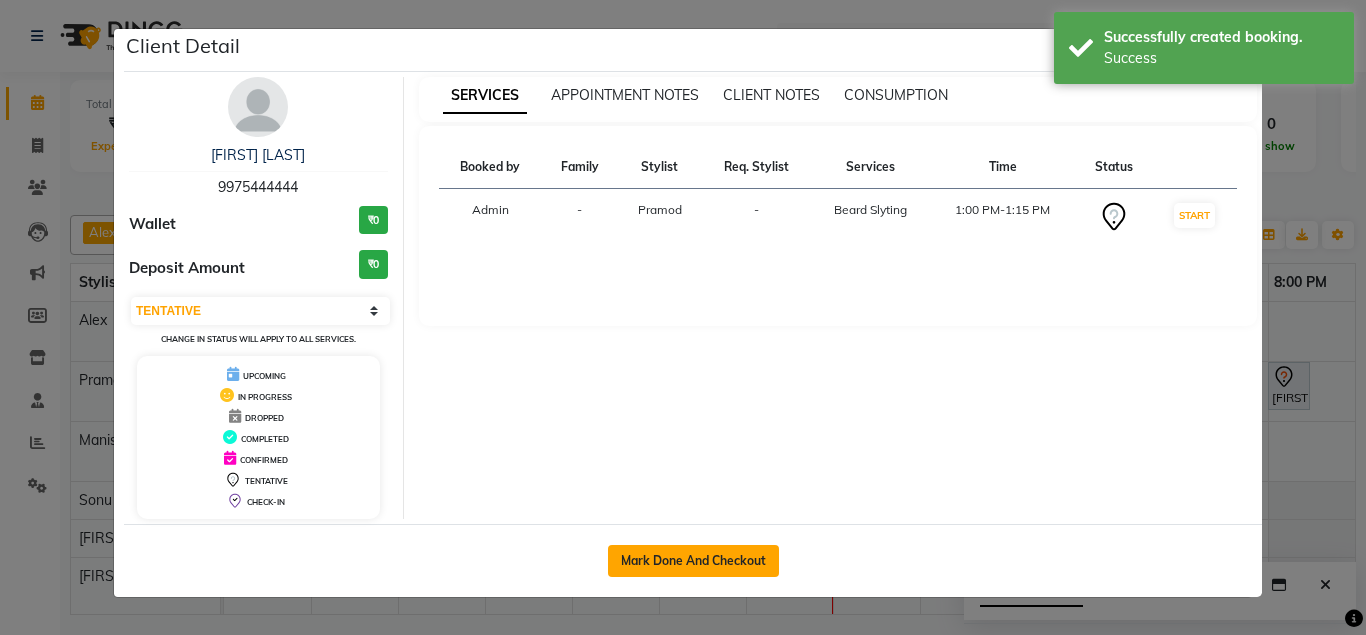 click on "Mark Done And Checkout" 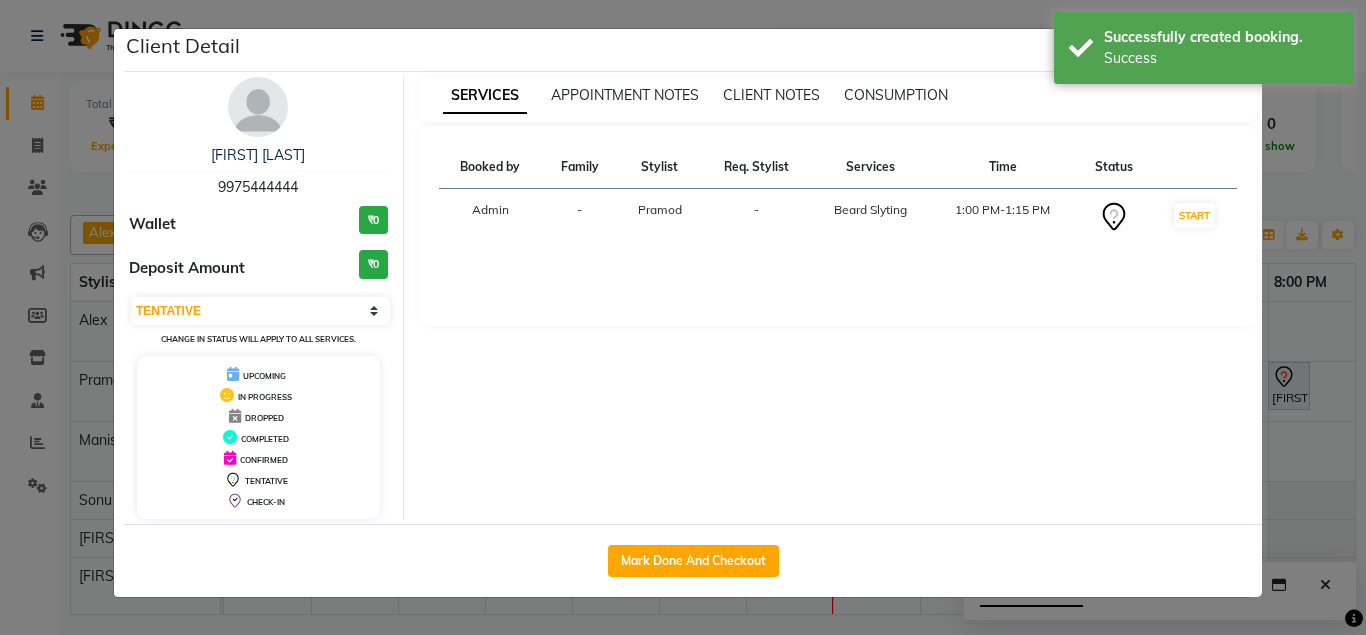 select on "7161" 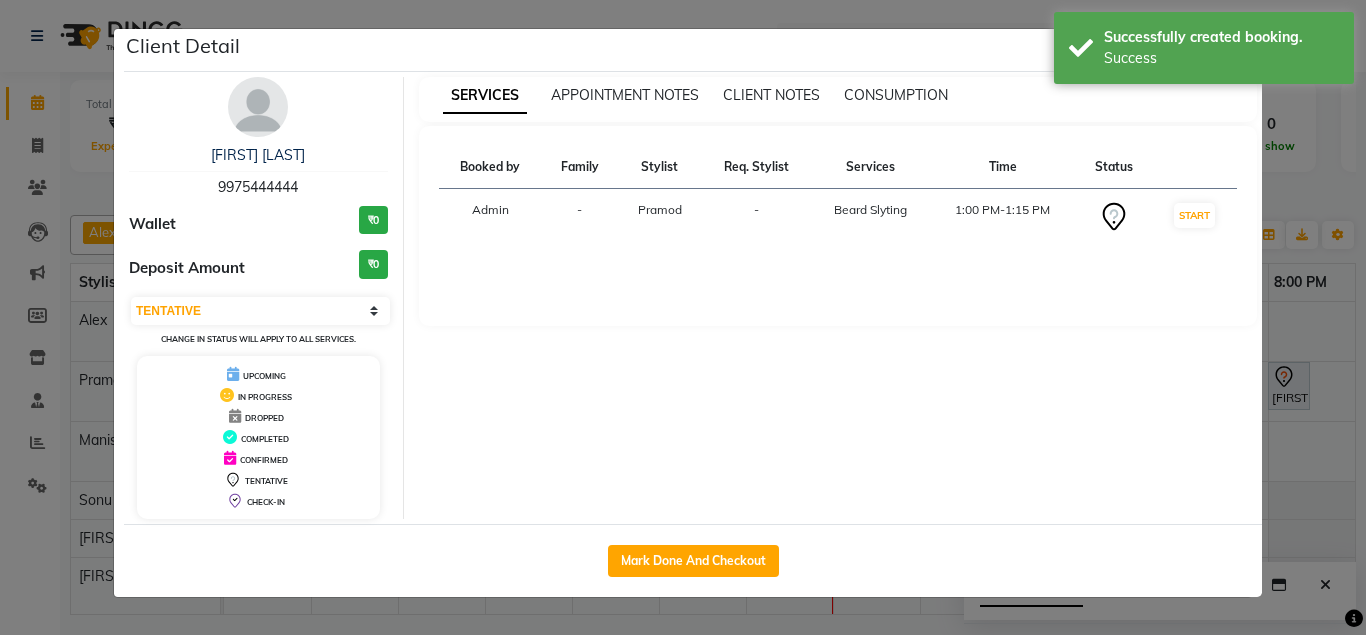 select on "service" 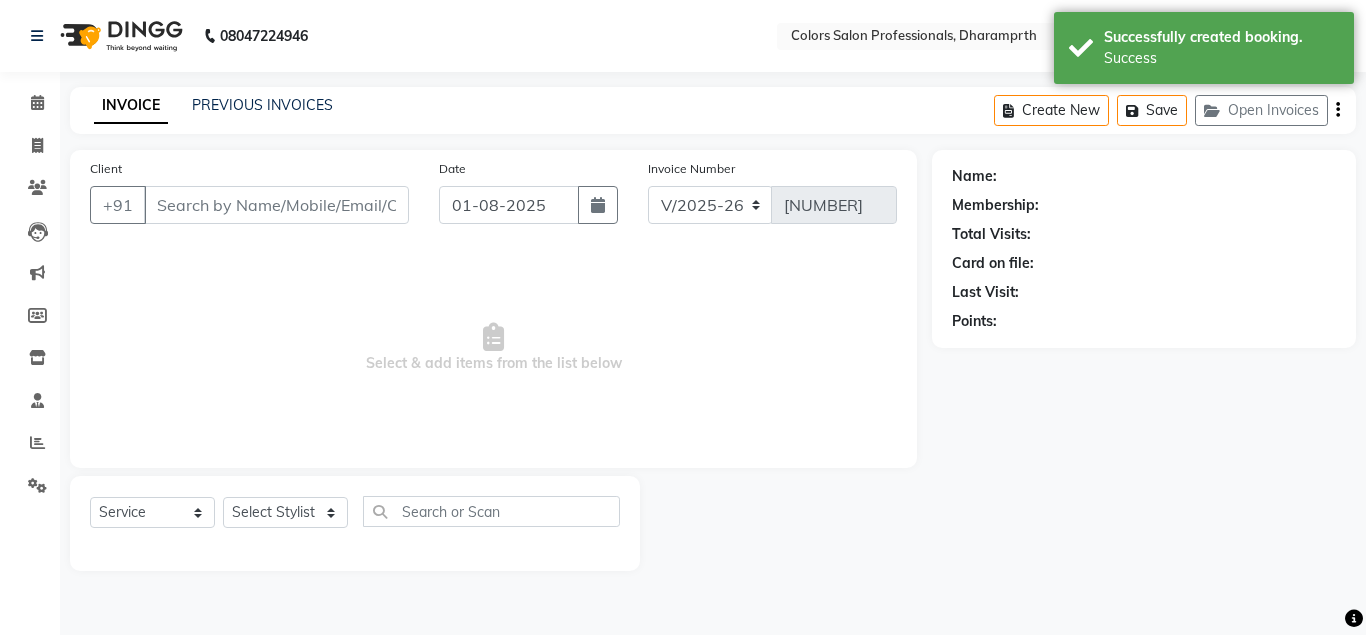 type on "9975444444" 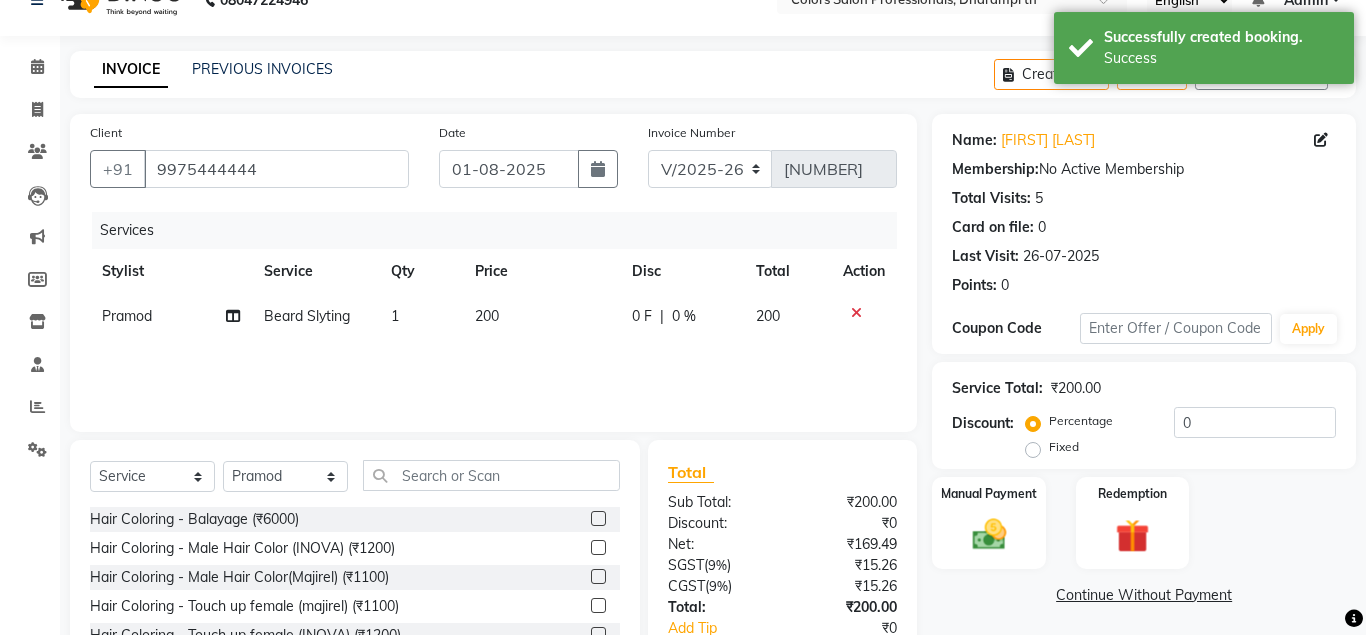 scroll, scrollTop: 166, scrollLeft: 0, axis: vertical 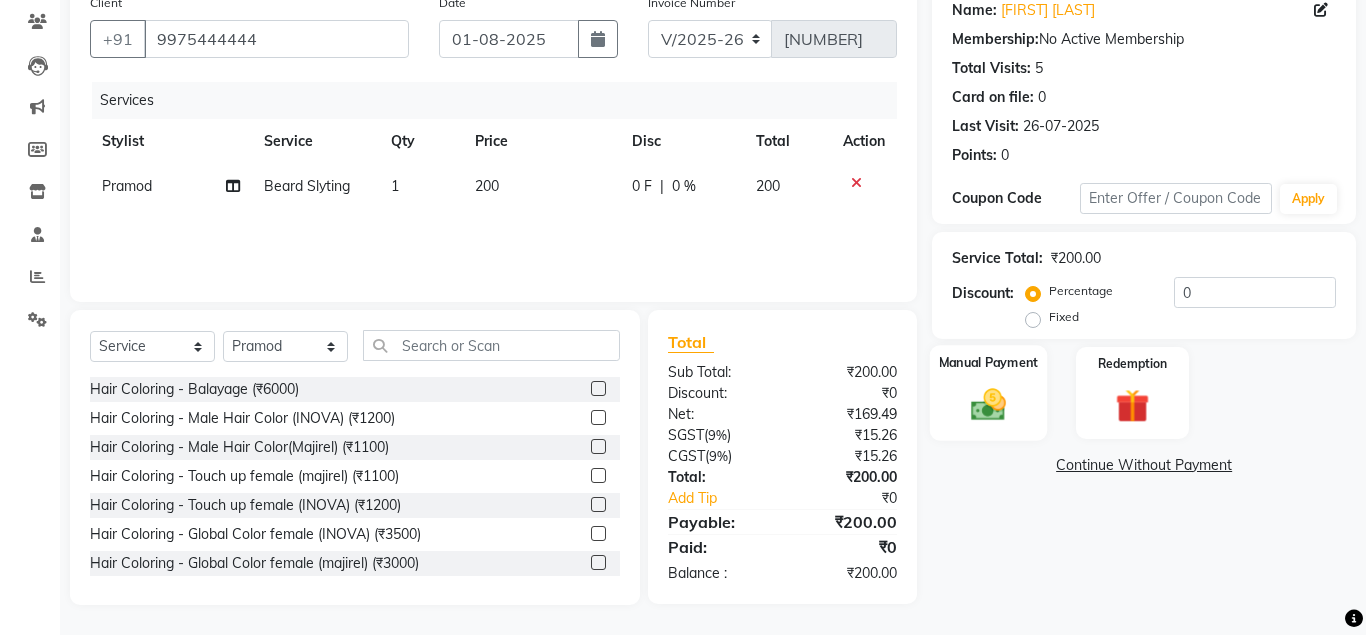 click 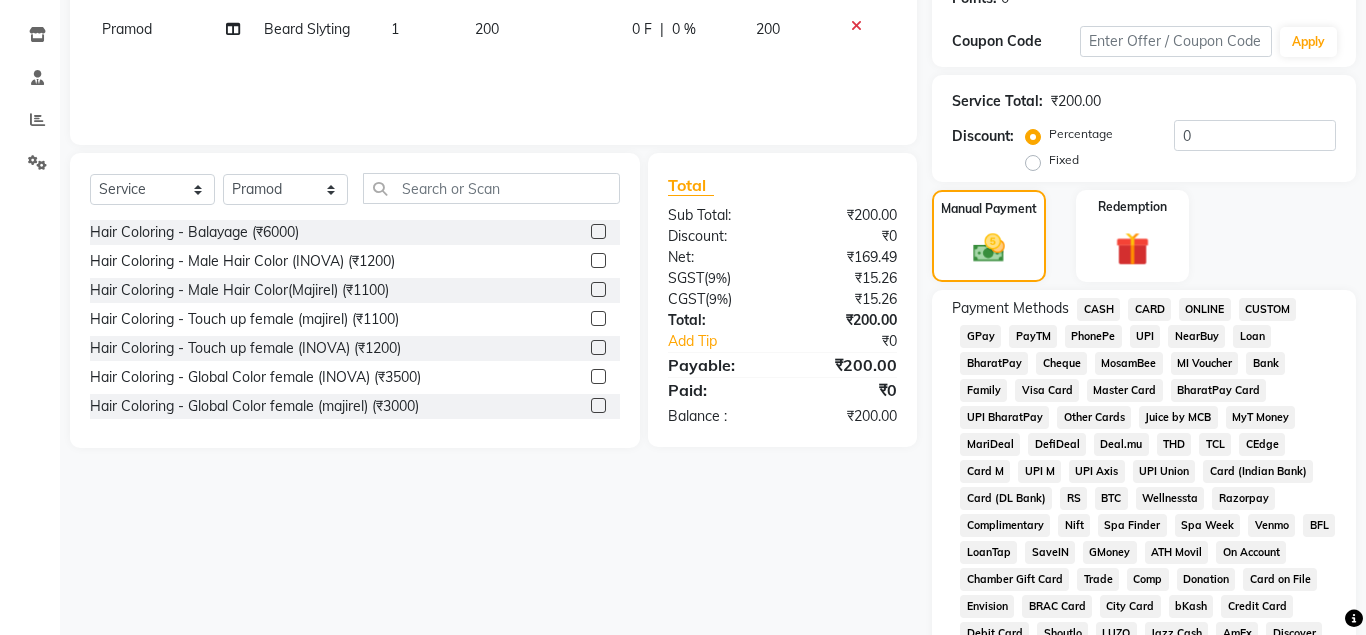 scroll, scrollTop: 472, scrollLeft: 0, axis: vertical 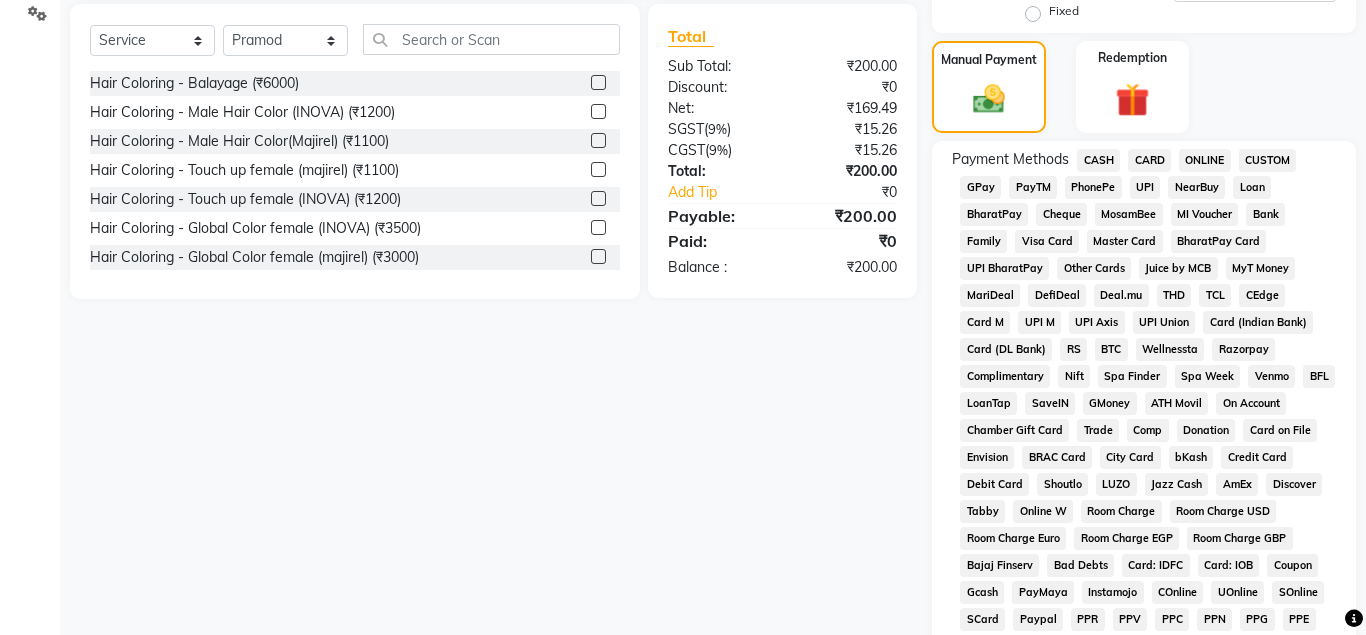 click on "CASH" 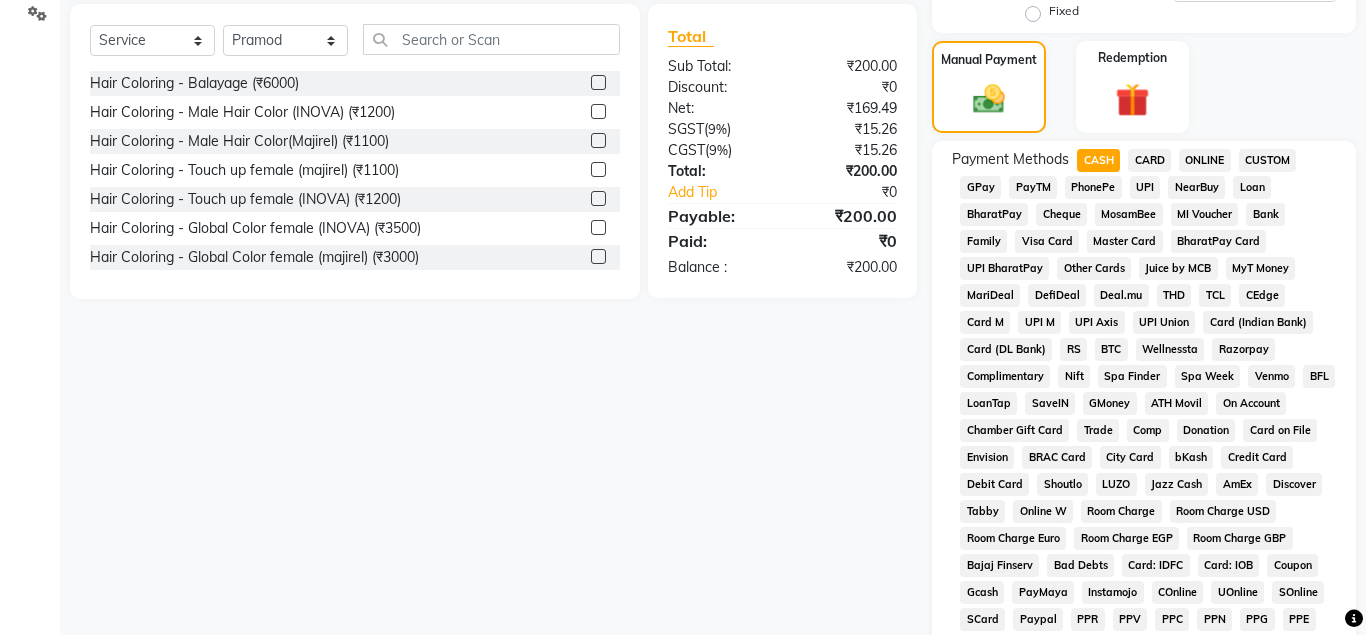 scroll, scrollTop: 867, scrollLeft: 0, axis: vertical 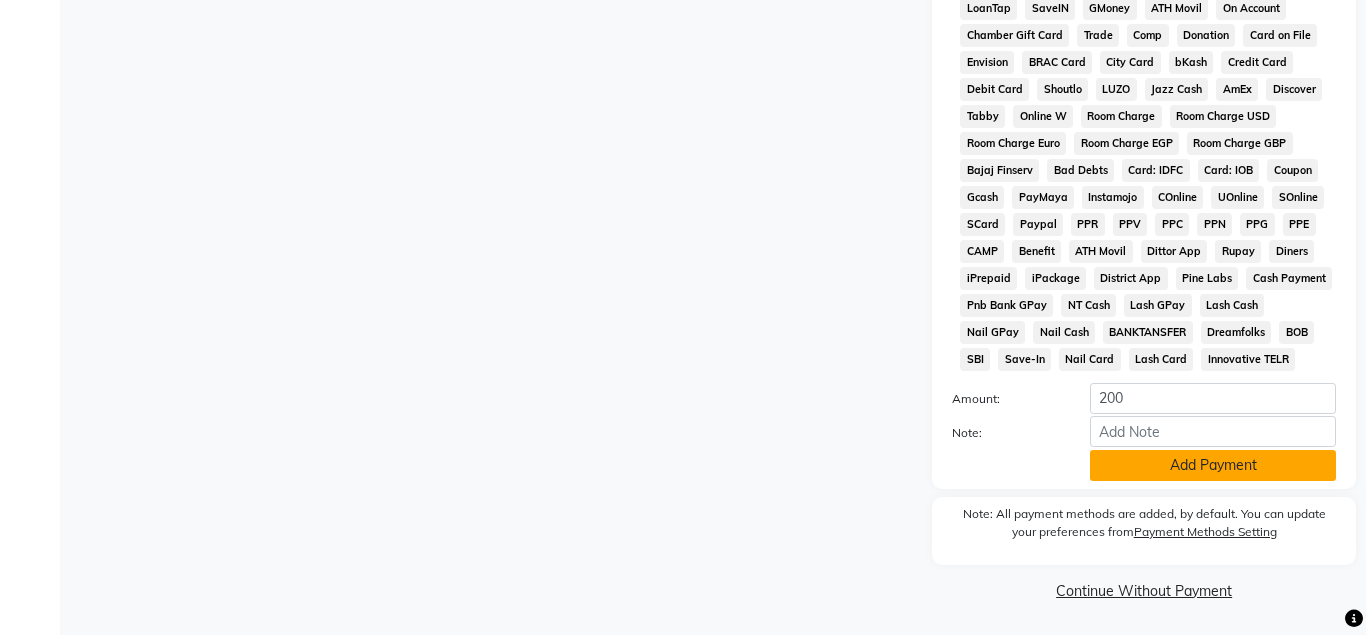 click on "Add Payment" 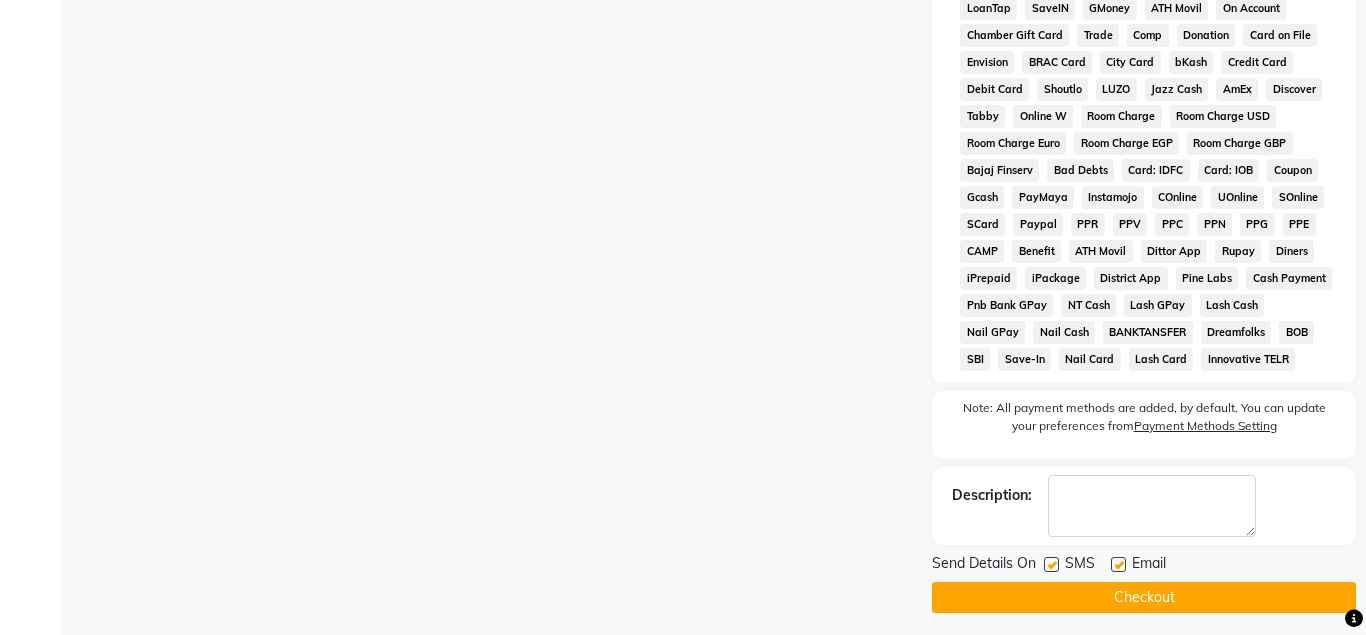 drag, startPoint x: 974, startPoint y: 594, endPoint x: 962, endPoint y: 587, distance: 13.892444 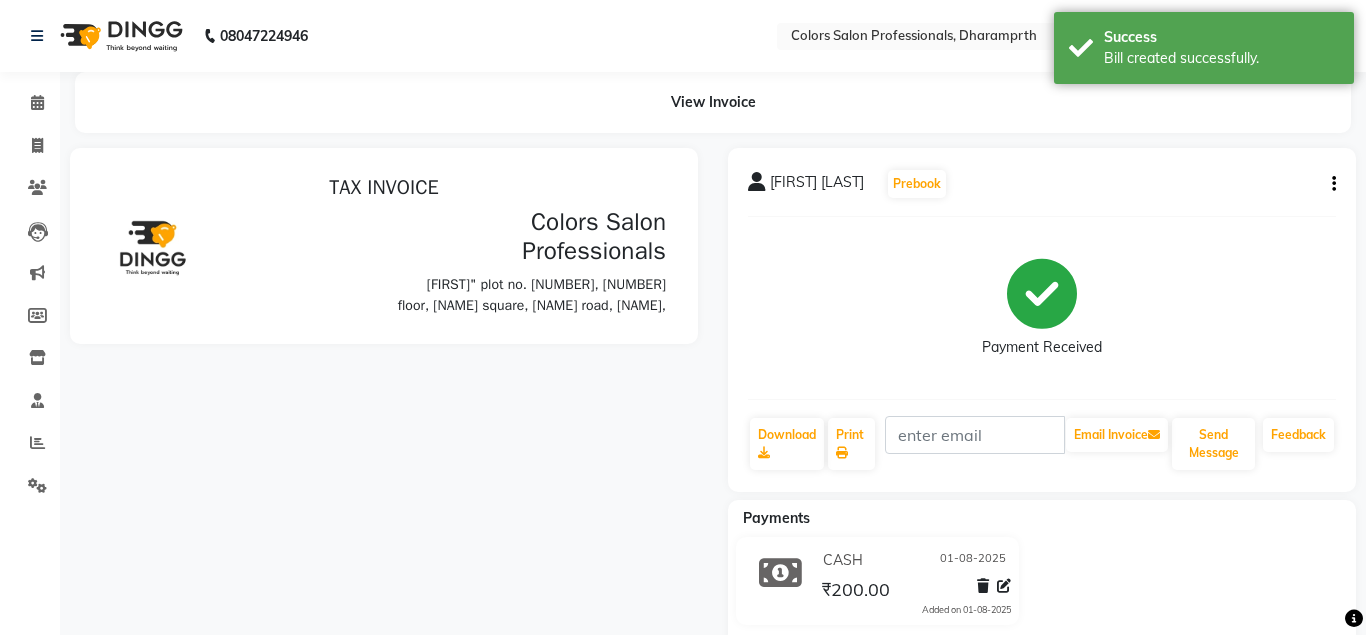 scroll, scrollTop: 0, scrollLeft: 0, axis: both 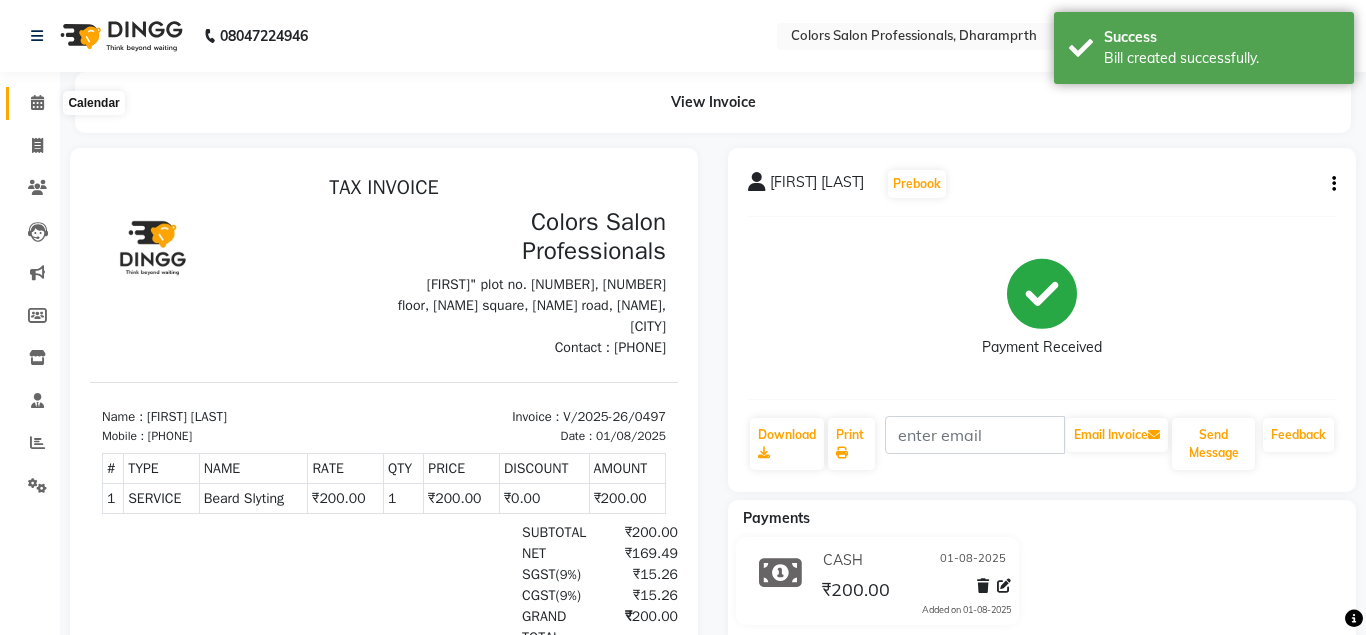 click 